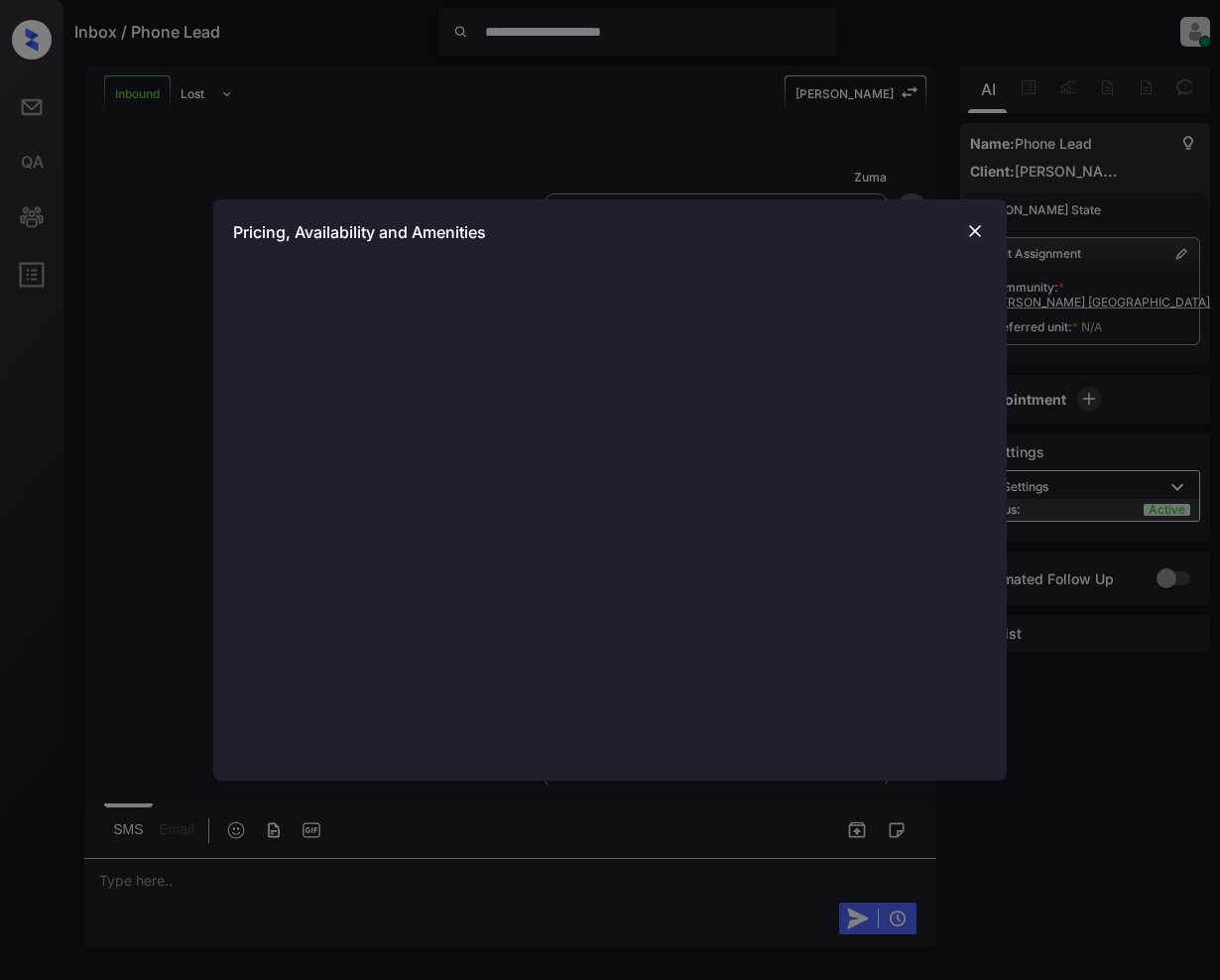 scroll, scrollTop: 0, scrollLeft: 0, axis: both 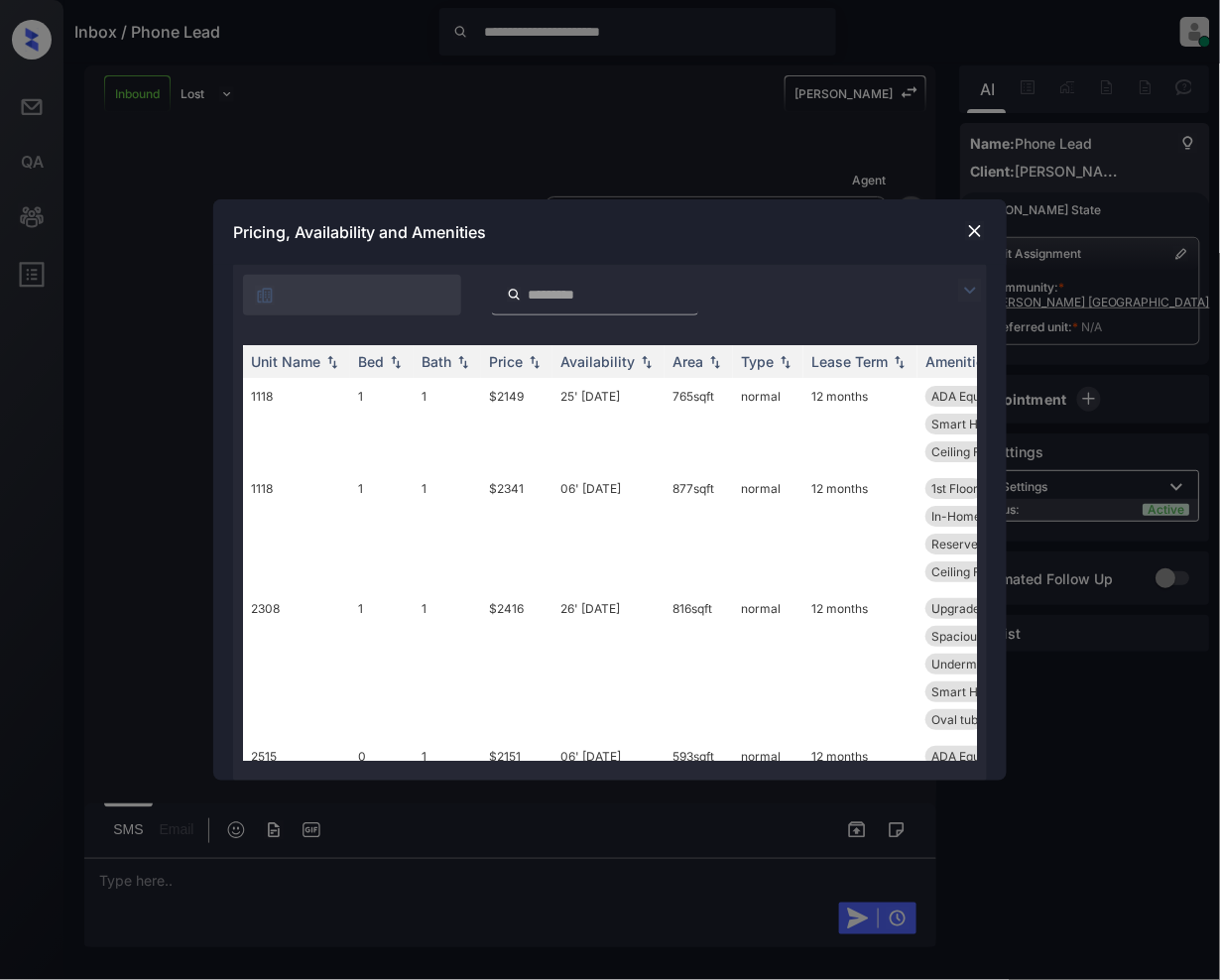 click at bounding box center (970, 291) 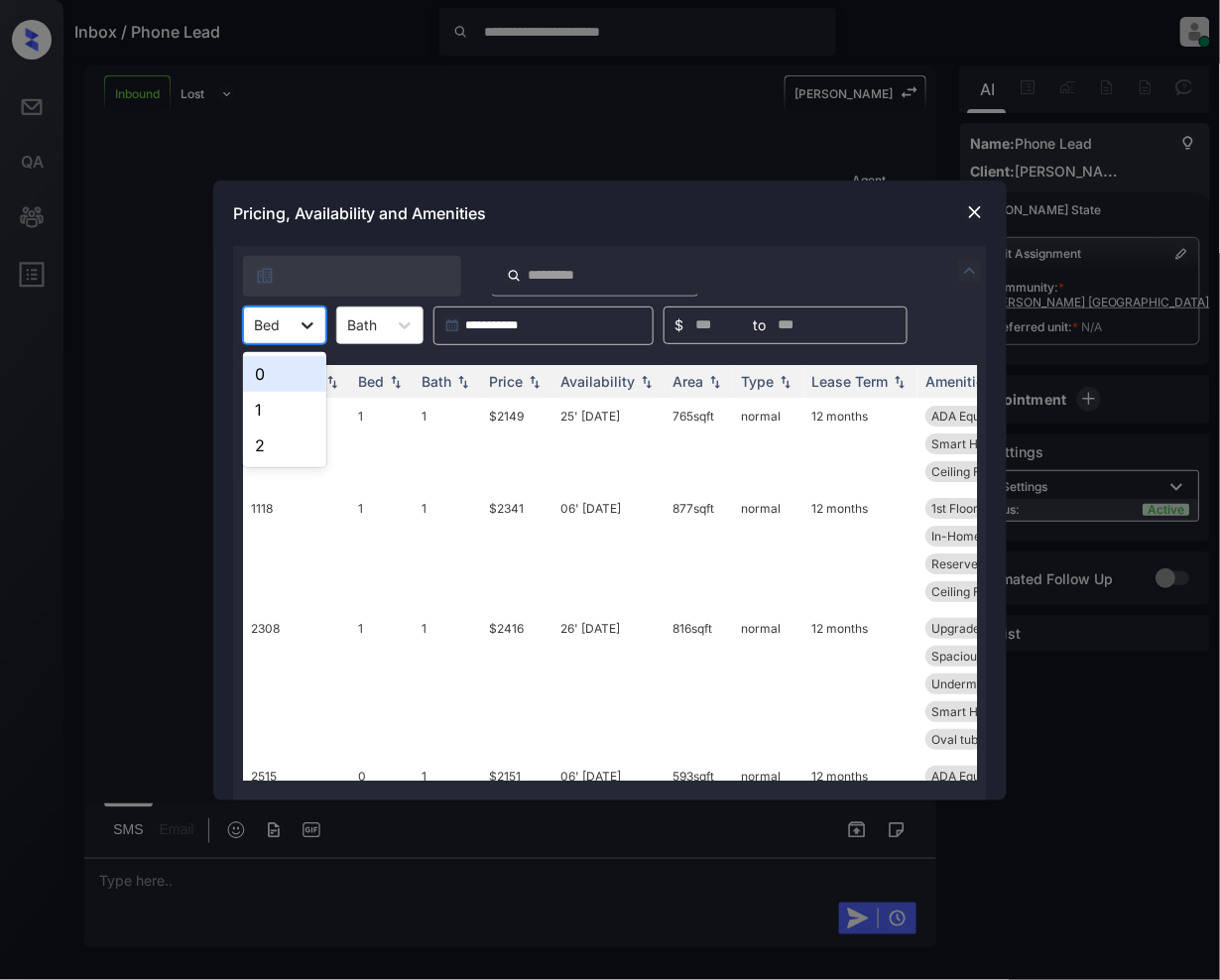 click 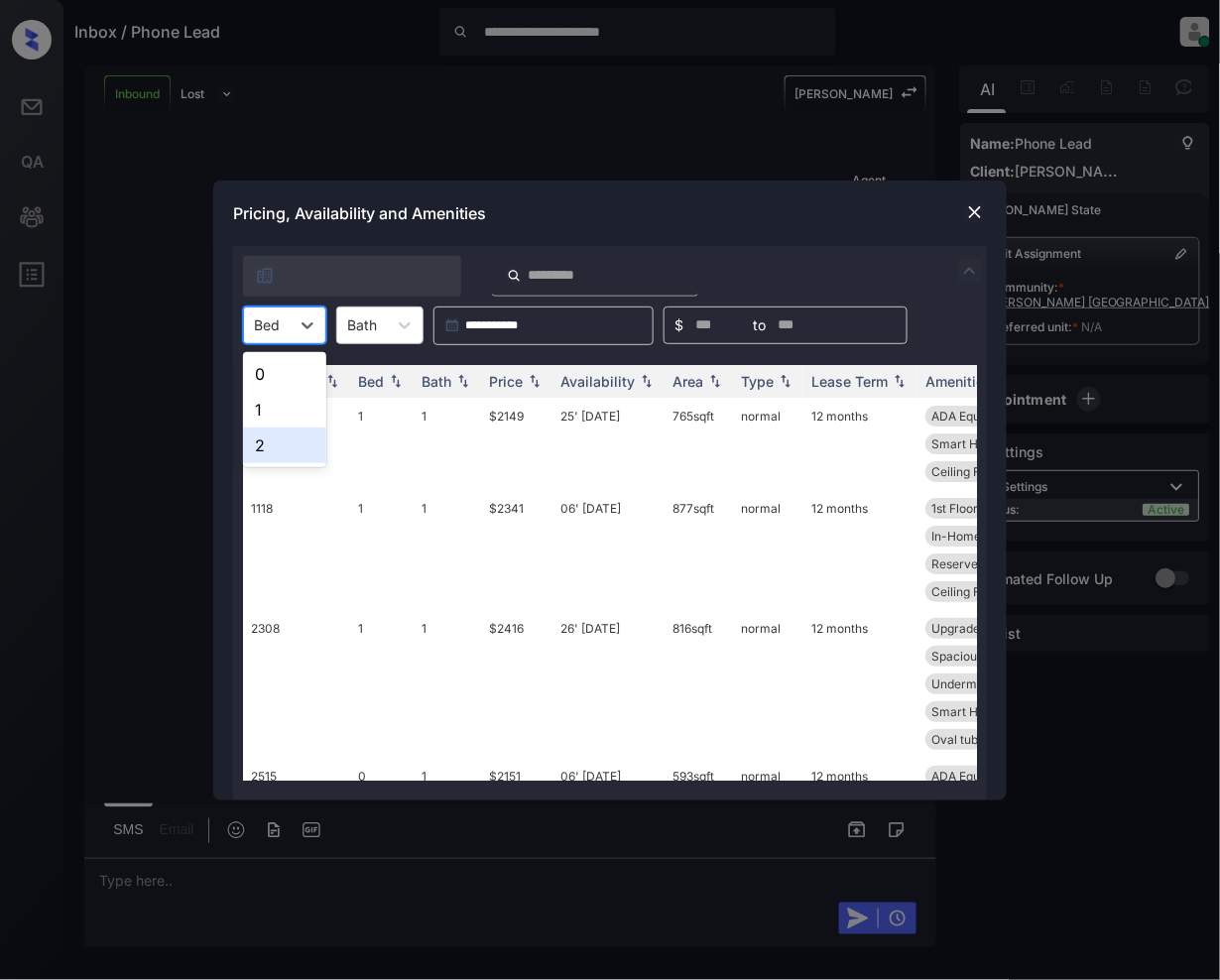 click on "2" at bounding box center [285, 445] 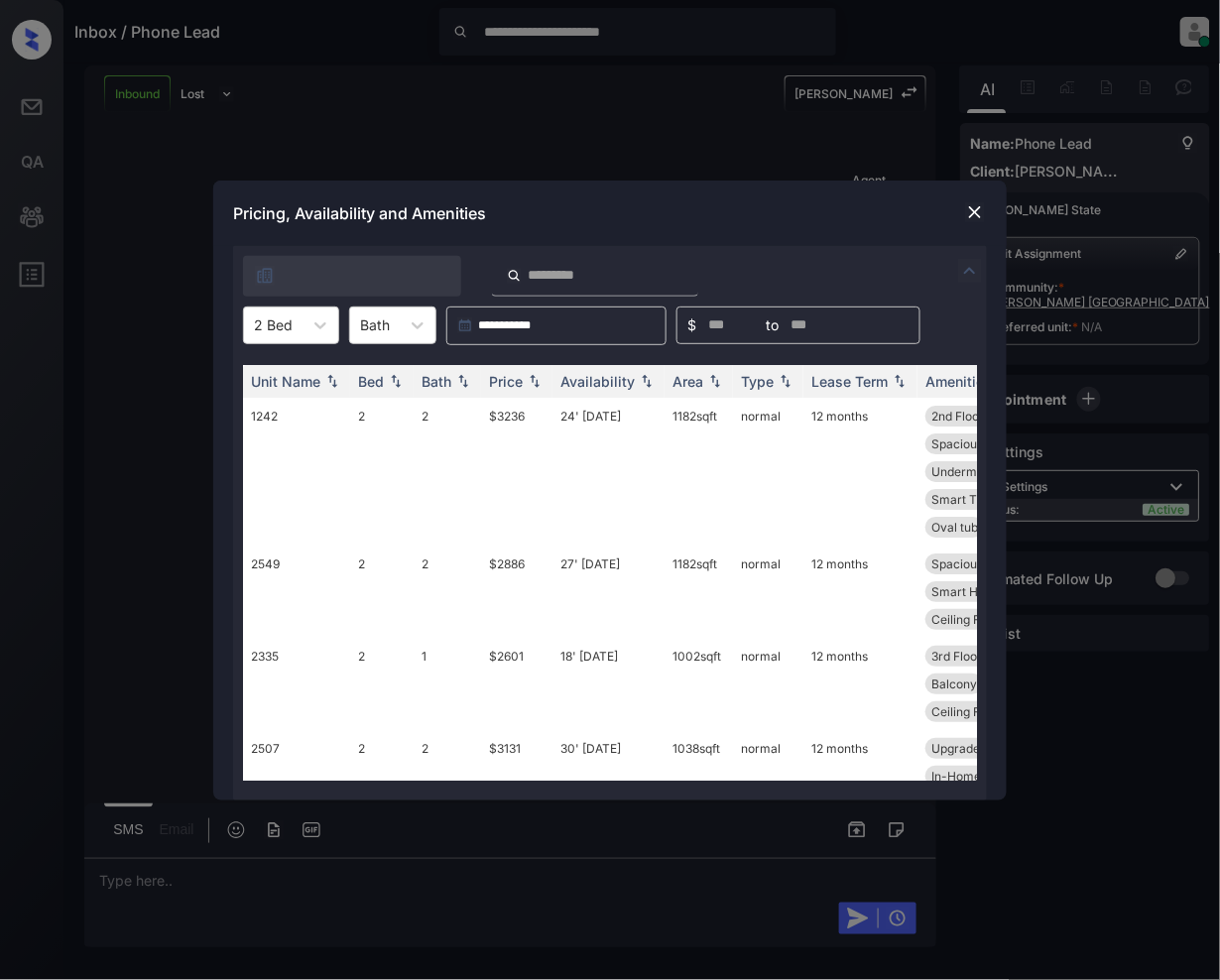 click at bounding box center (975, 212) 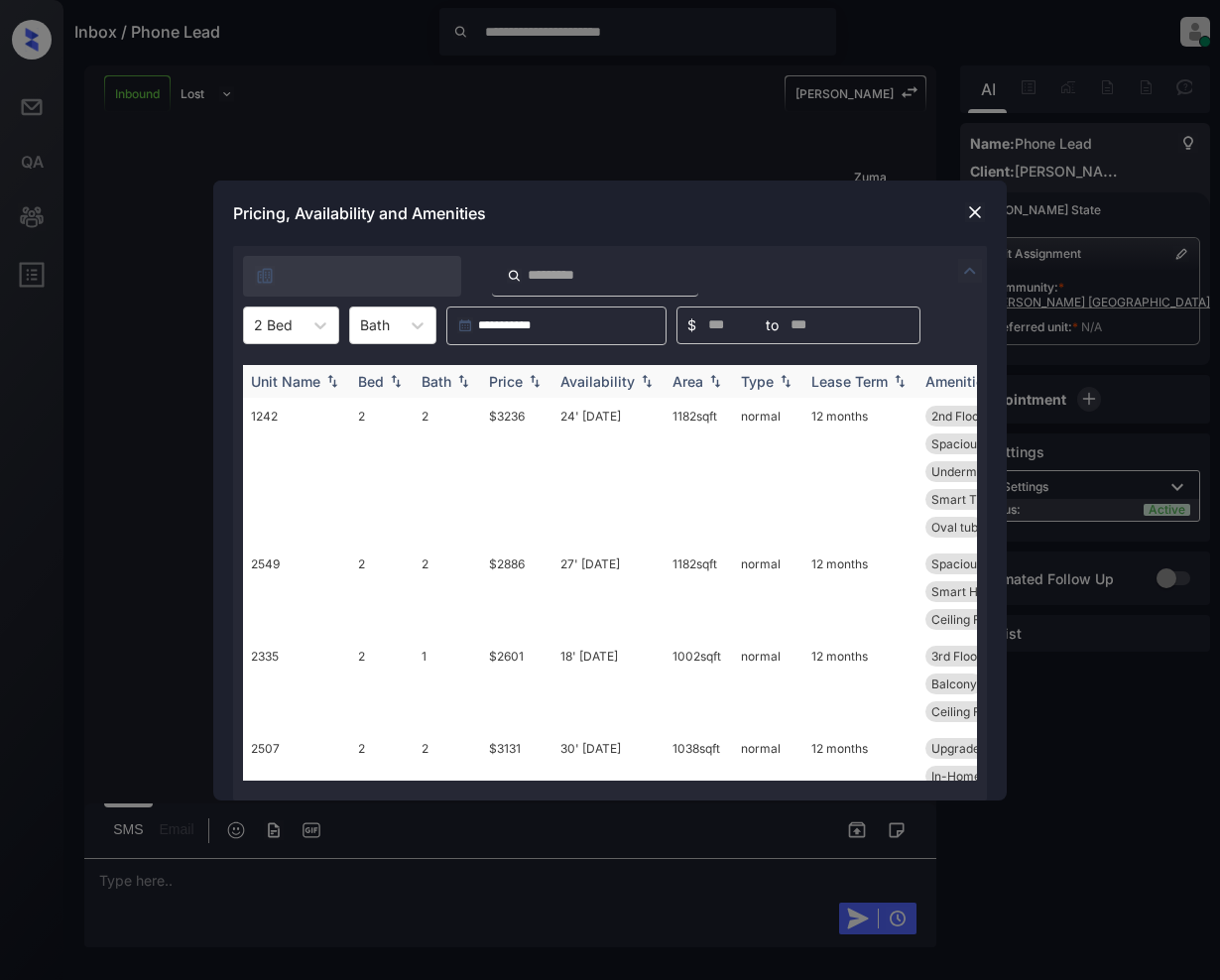 scroll, scrollTop: 0, scrollLeft: 0, axis: both 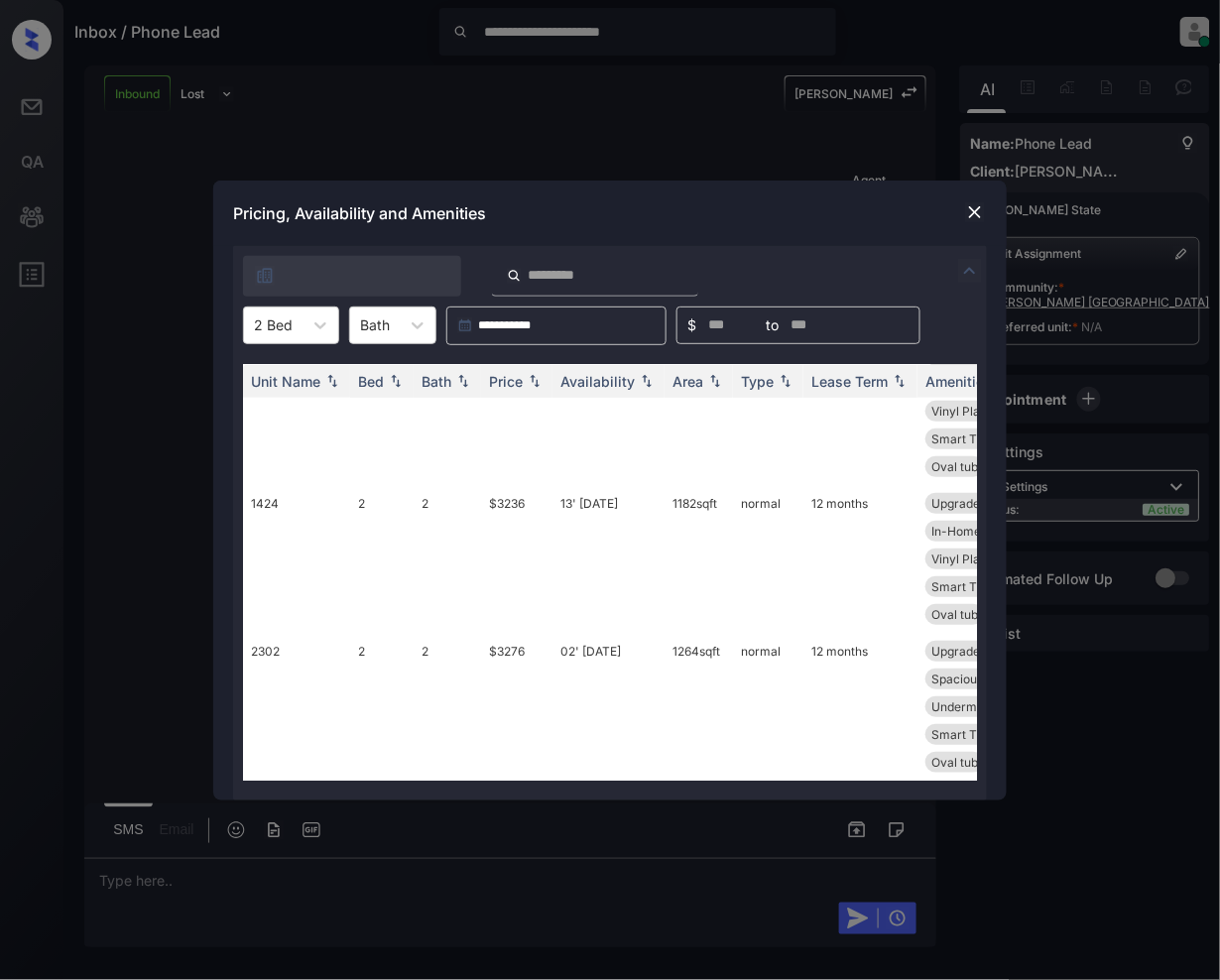 click at bounding box center [975, 212] 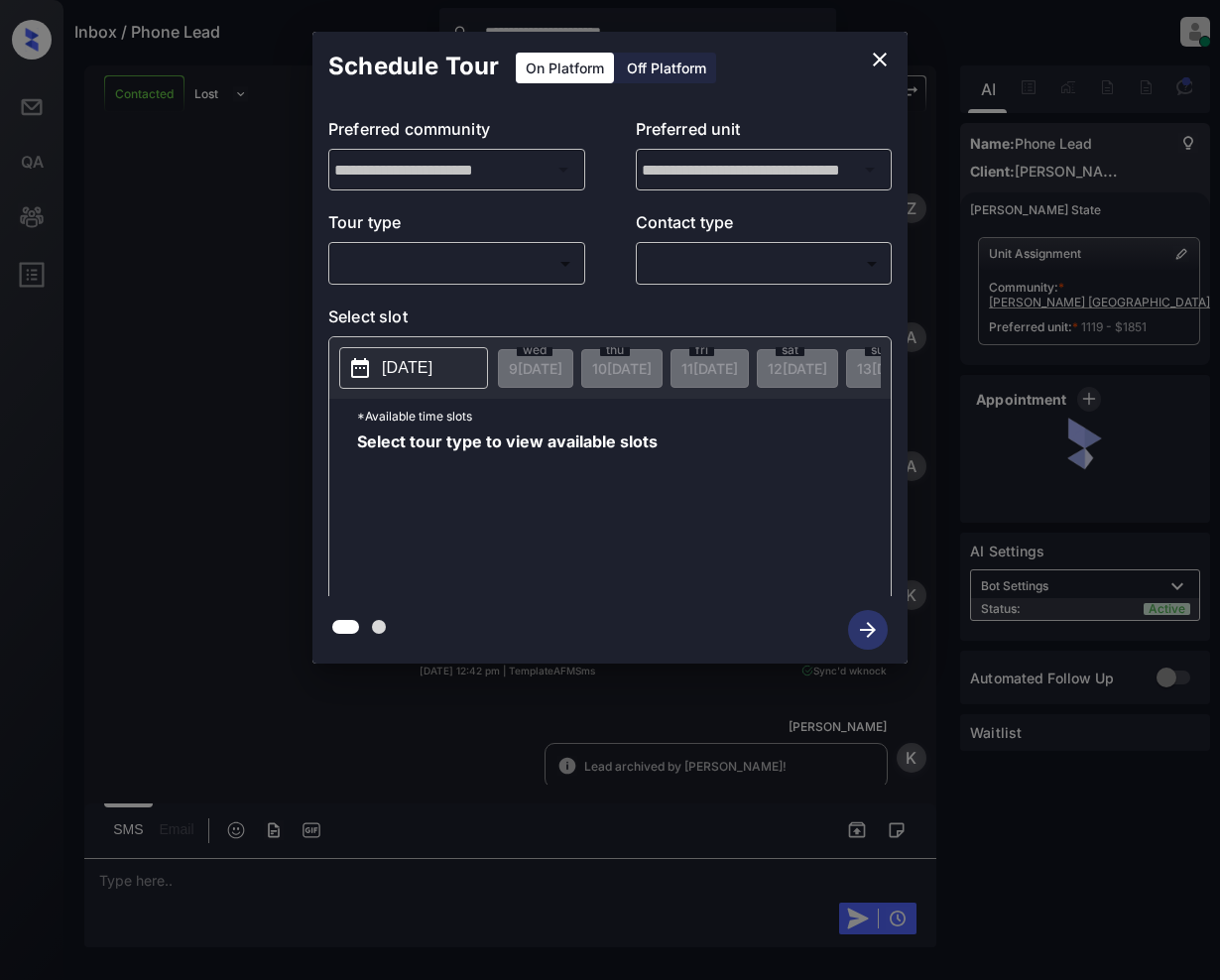 scroll, scrollTop: 0, scrollLeft: 0, axis: both 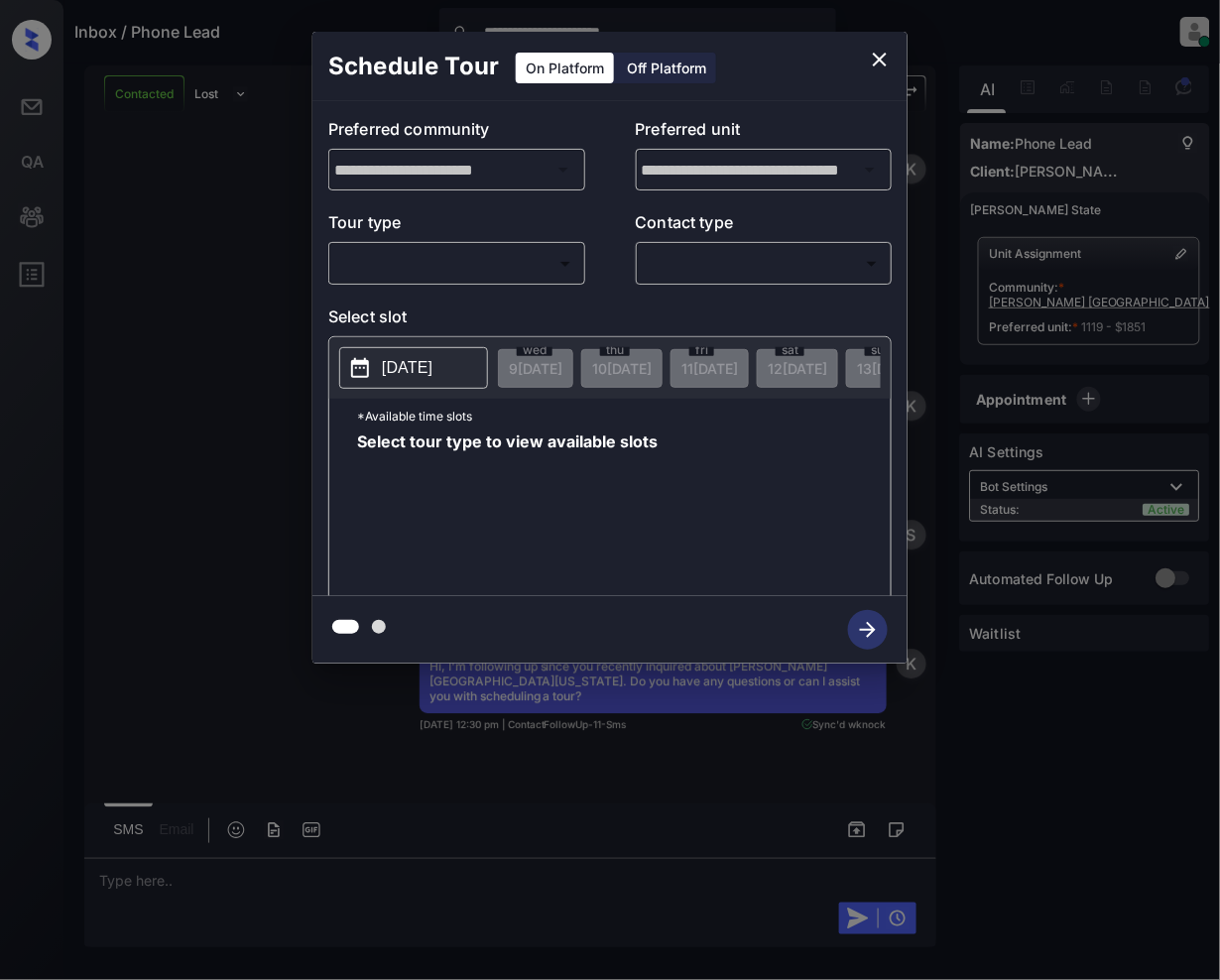click on "**********" at bounding box center [610, 490] 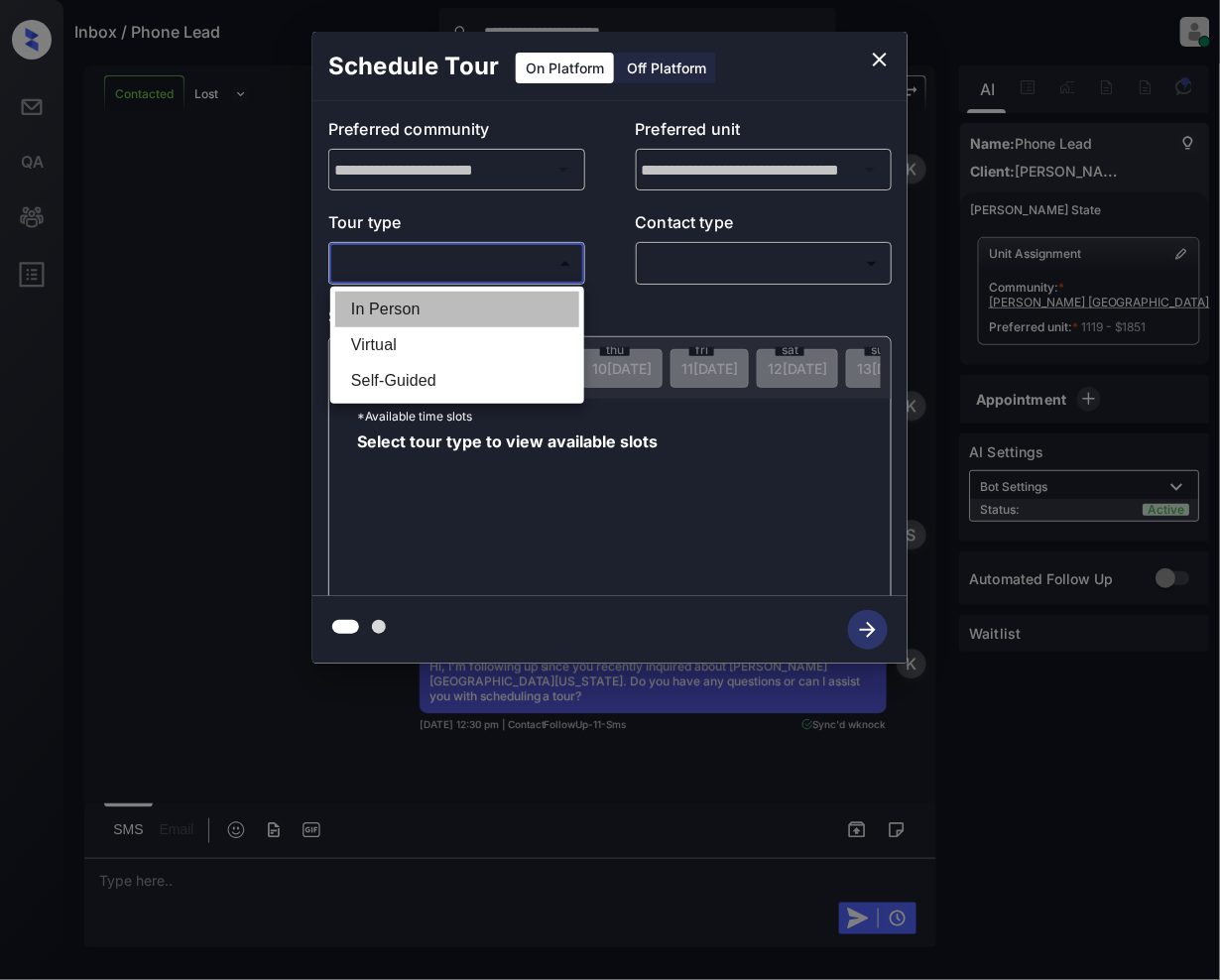 click on "In Person" at bounding box center (457, 309) 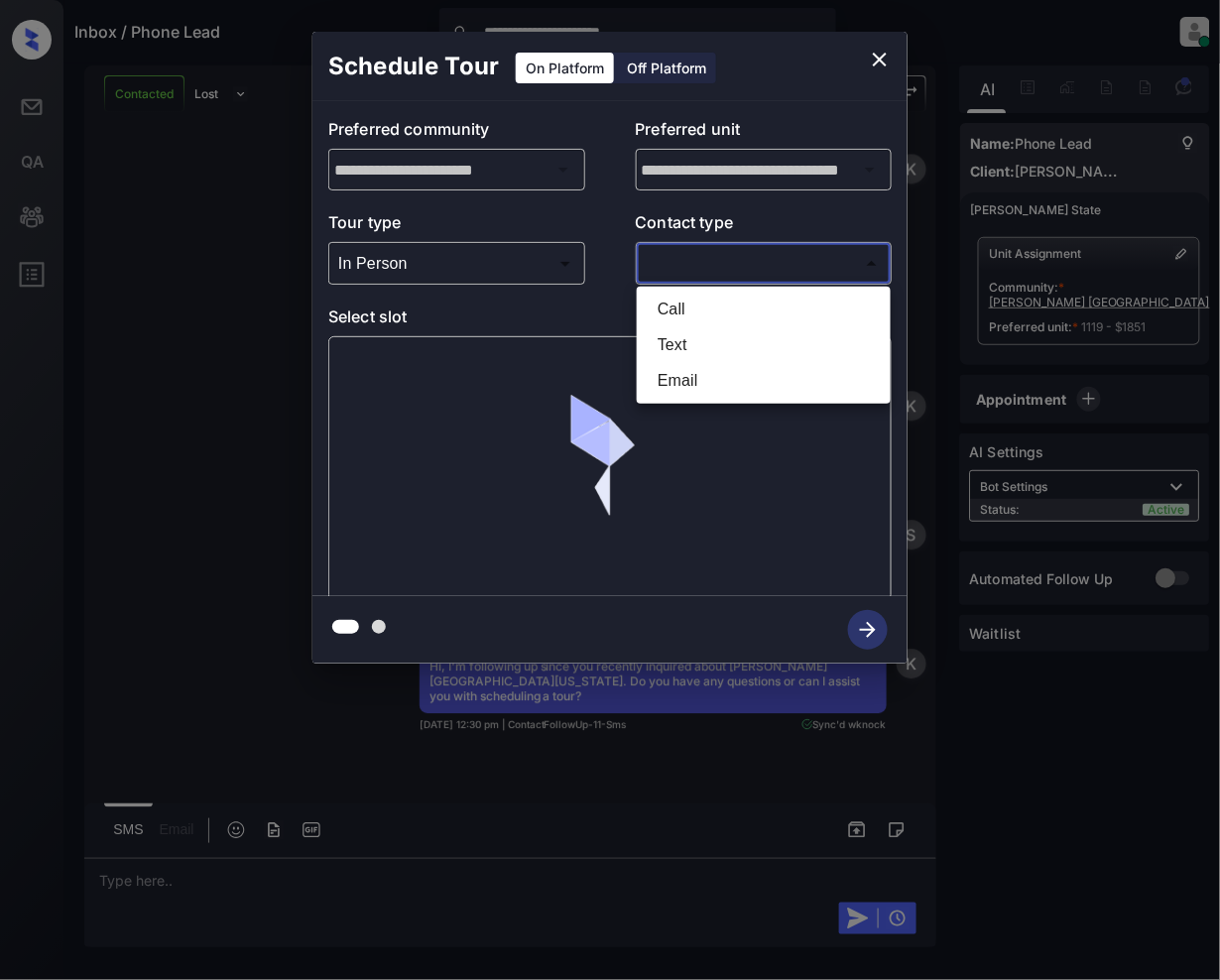 click on "**********" at bounding box center [610, 490] 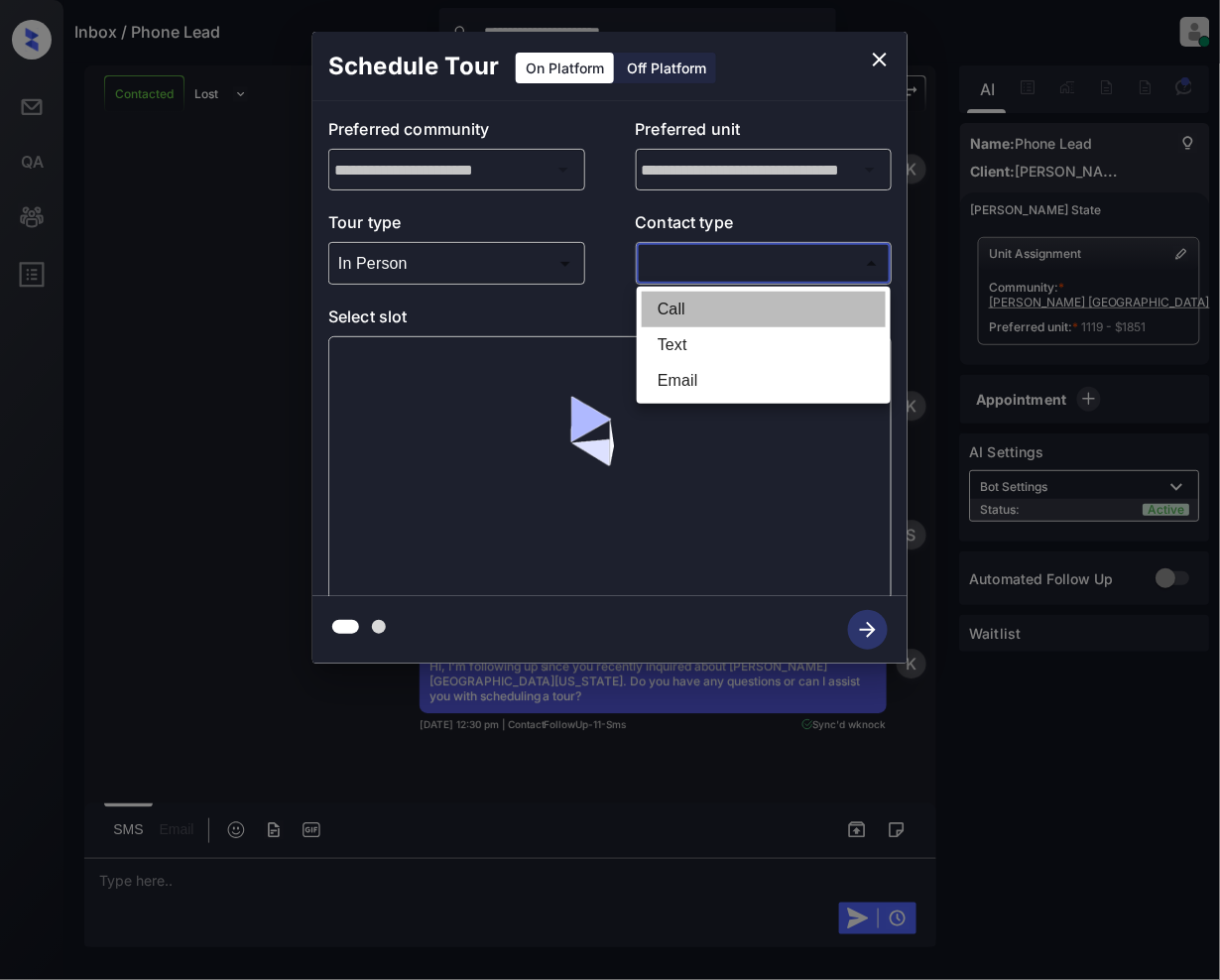 click on "Call" at bounding box center [764, 309] 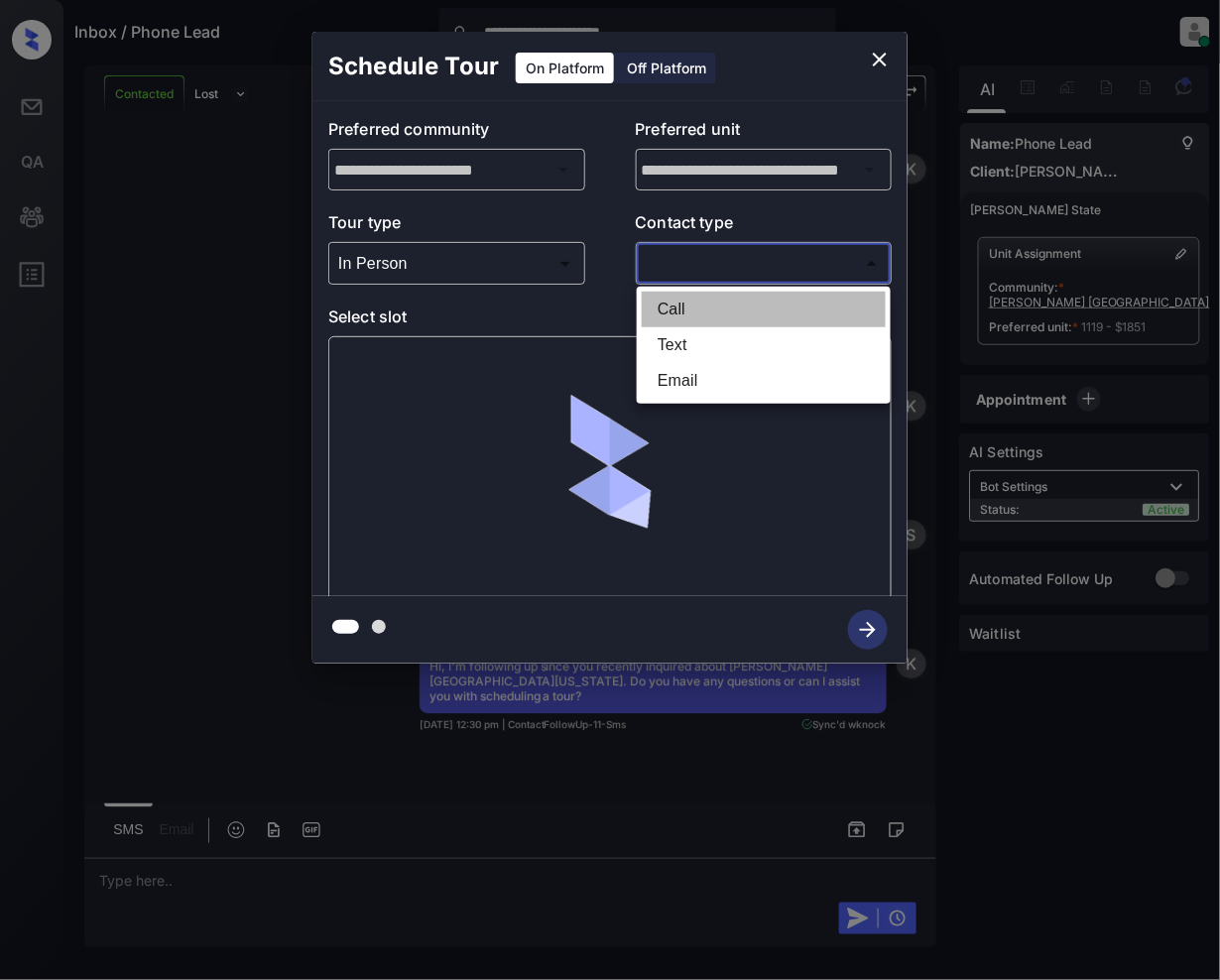 type on "****" 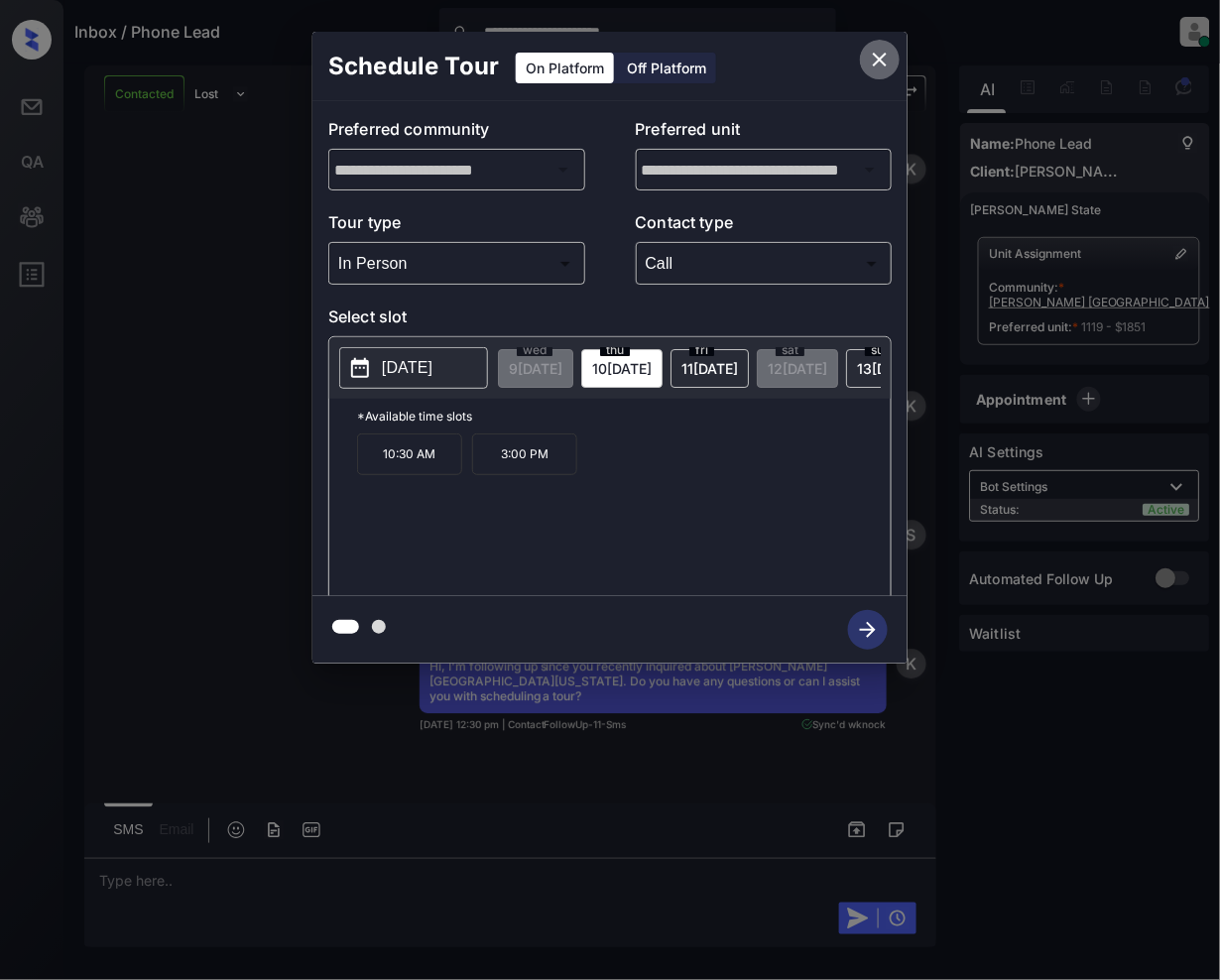 click 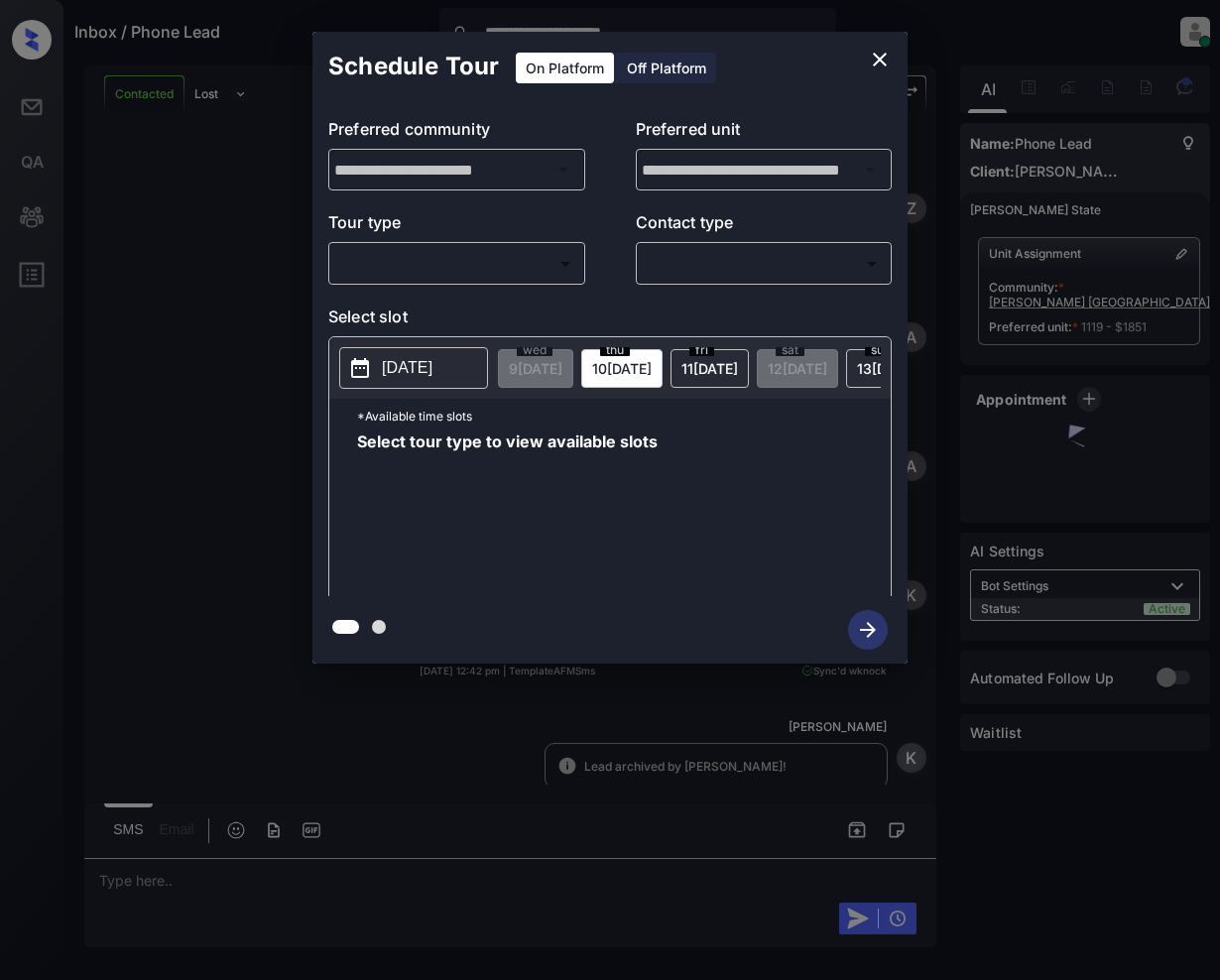 scroll, scrollTop: 0, scrollLeft: 0, axis: both 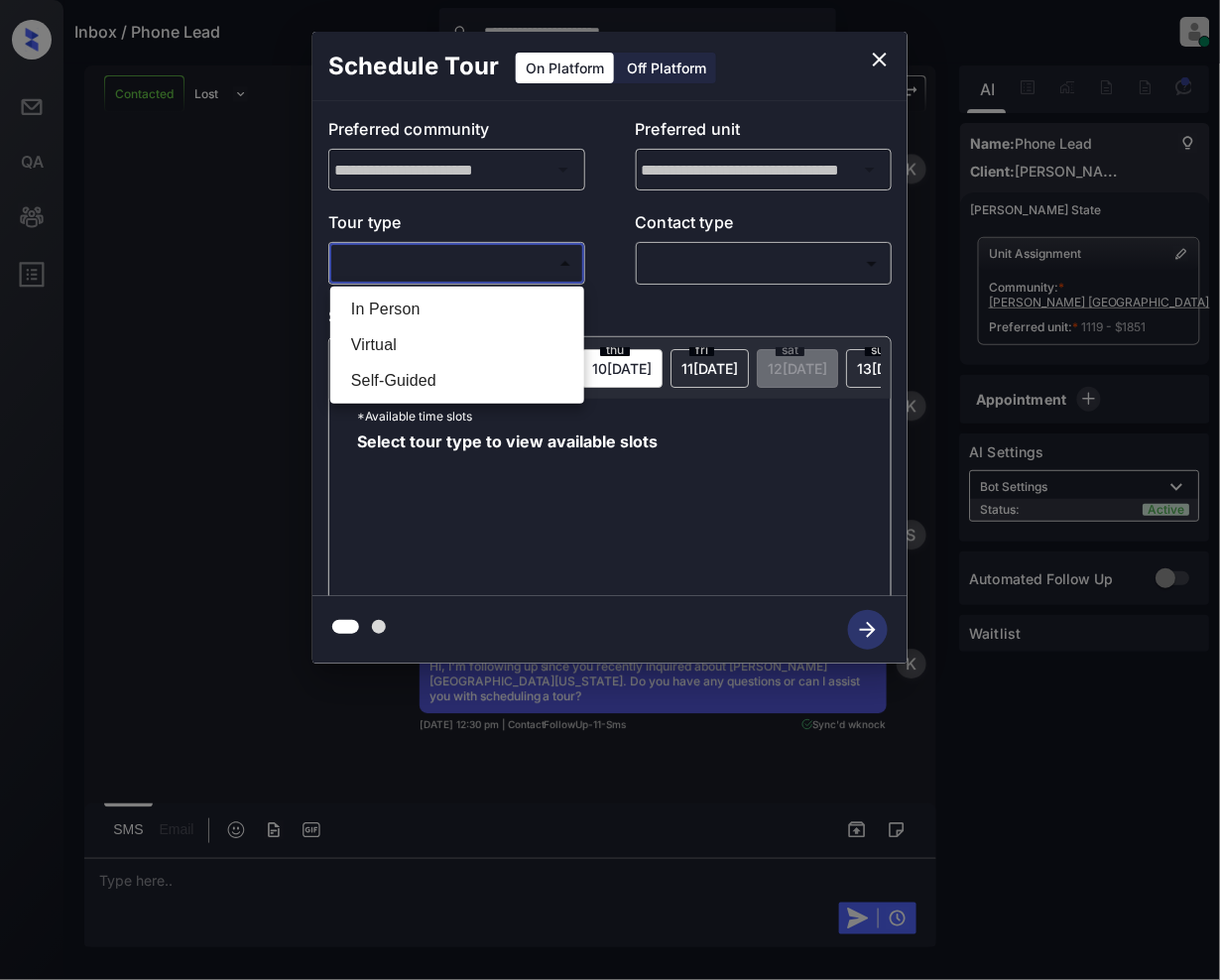 click on "**********" at bounding box center [610, 490] 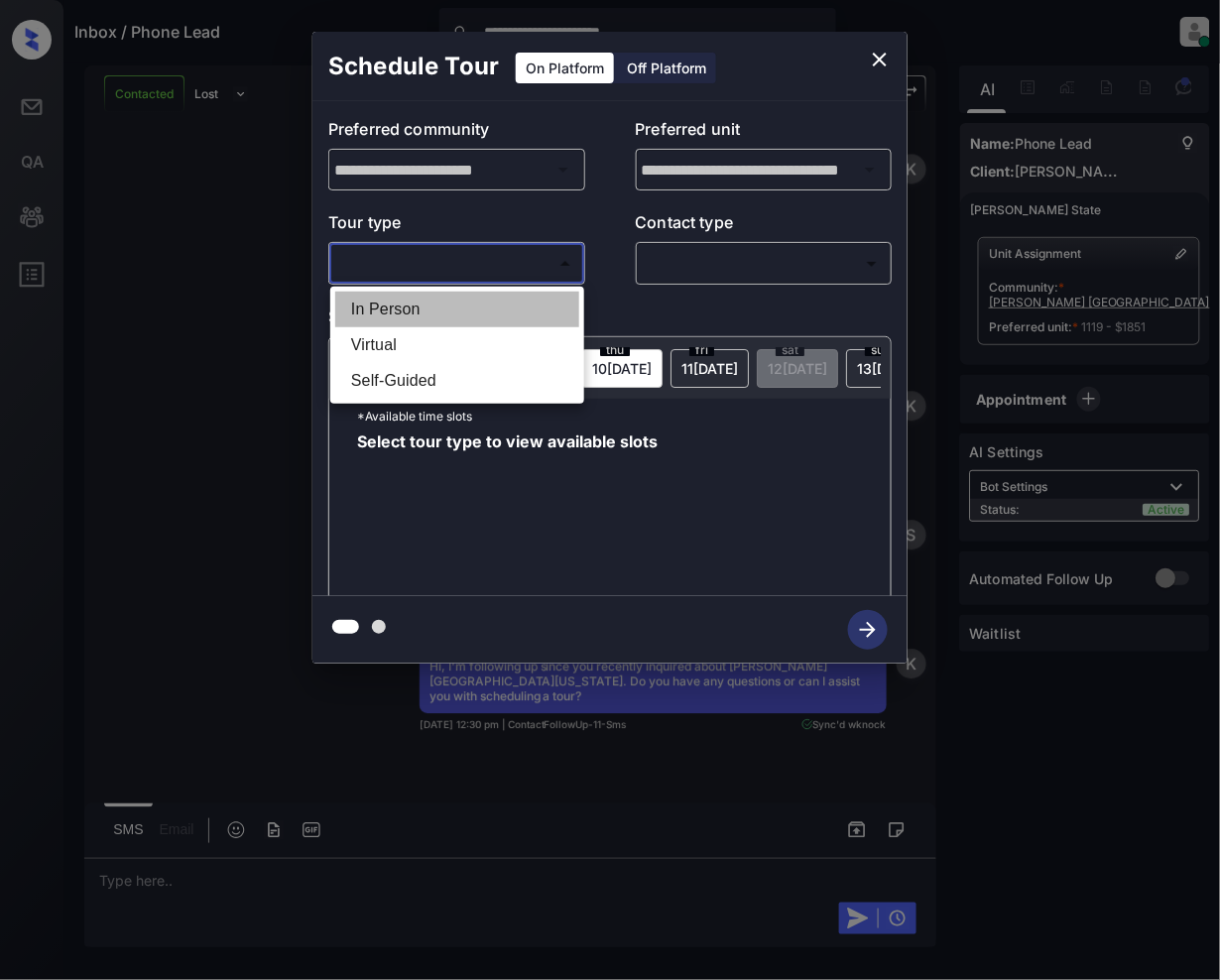 drag, startPoint x: 410, startPoint y: 304, endPoint x: 702, endPoint y: 335, distance: 293.64094 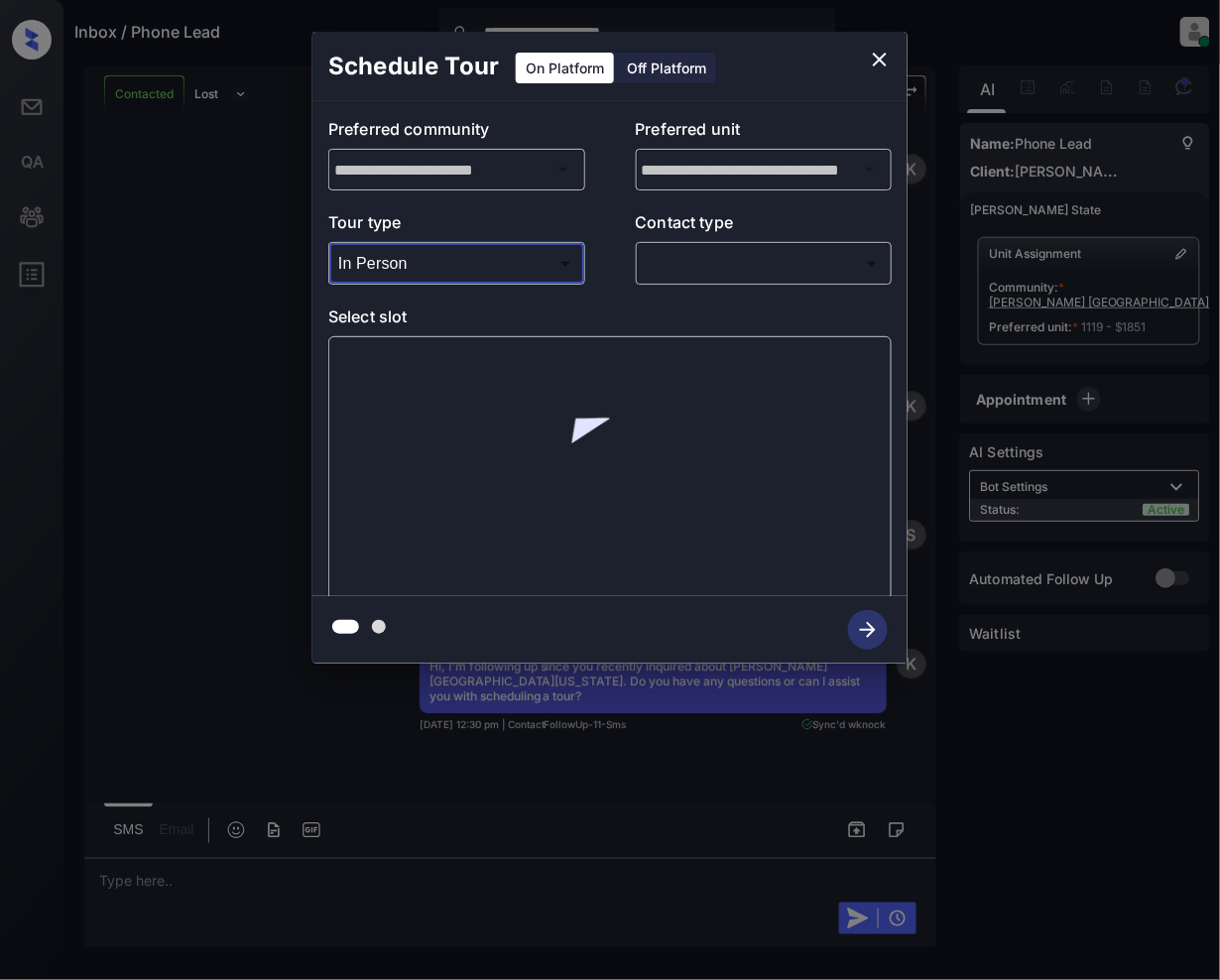 click on "**********" at bounding box center [610, 490] 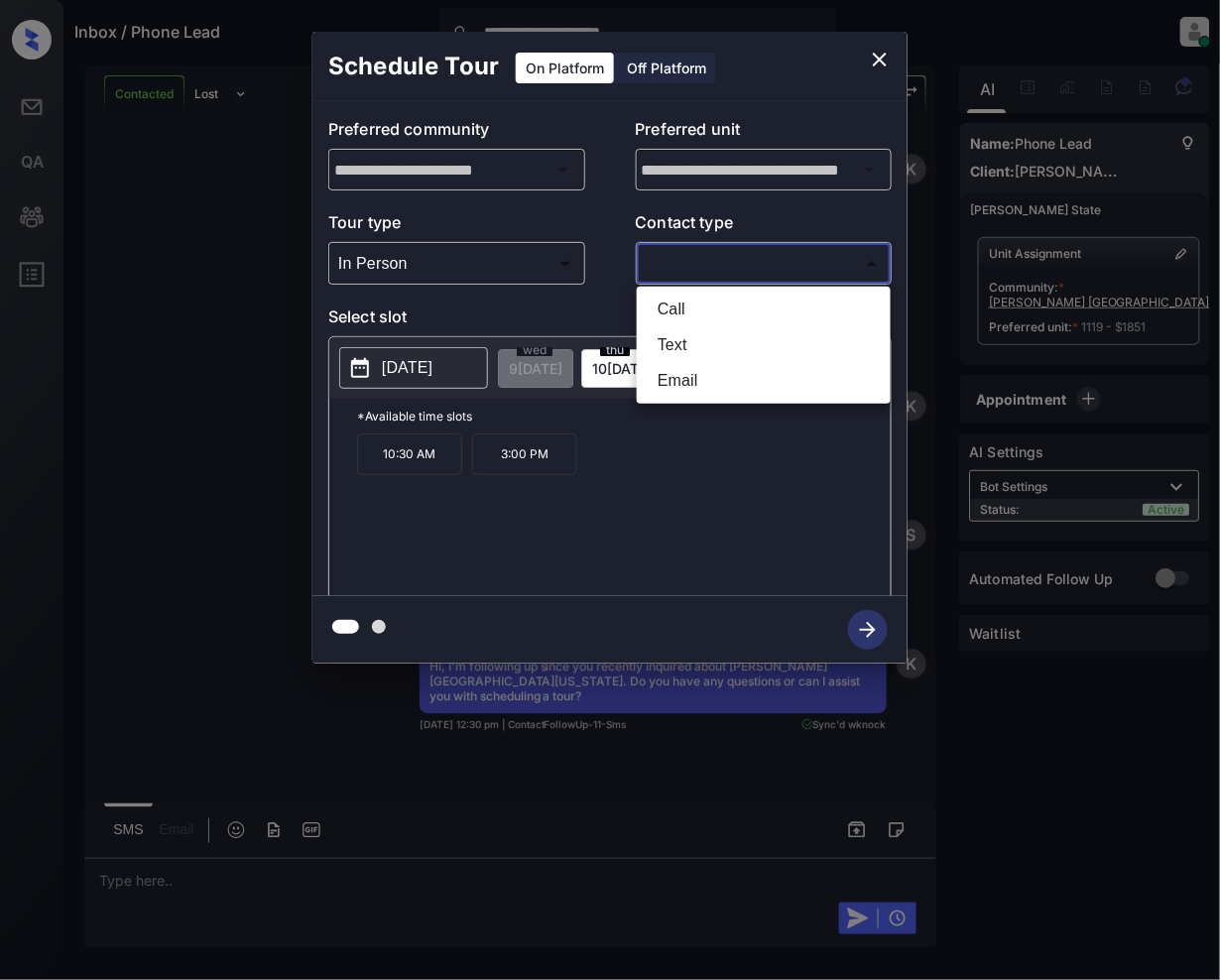 click at bounding box center (610, 490) 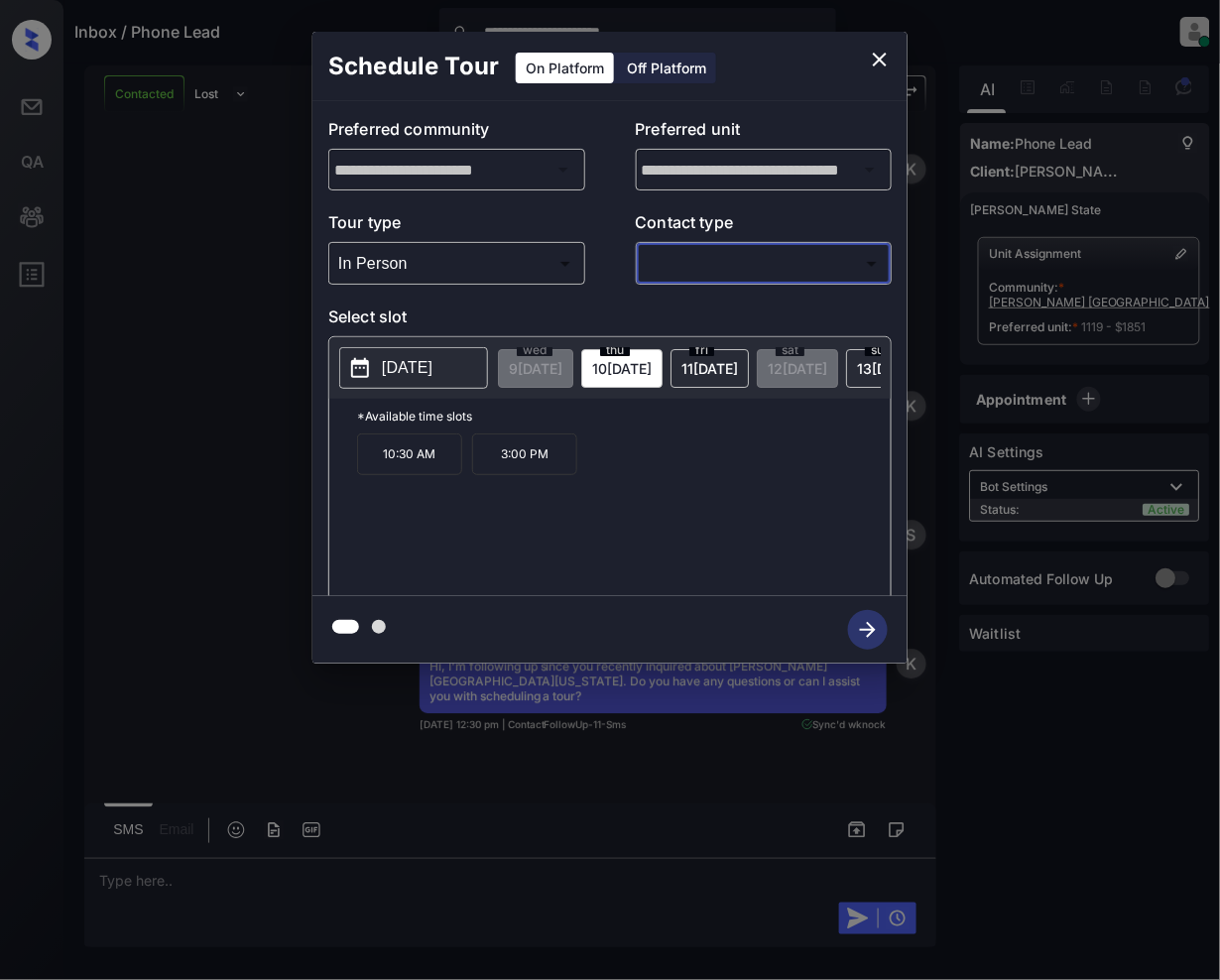click on "**********" at bounding box center [610, 490] 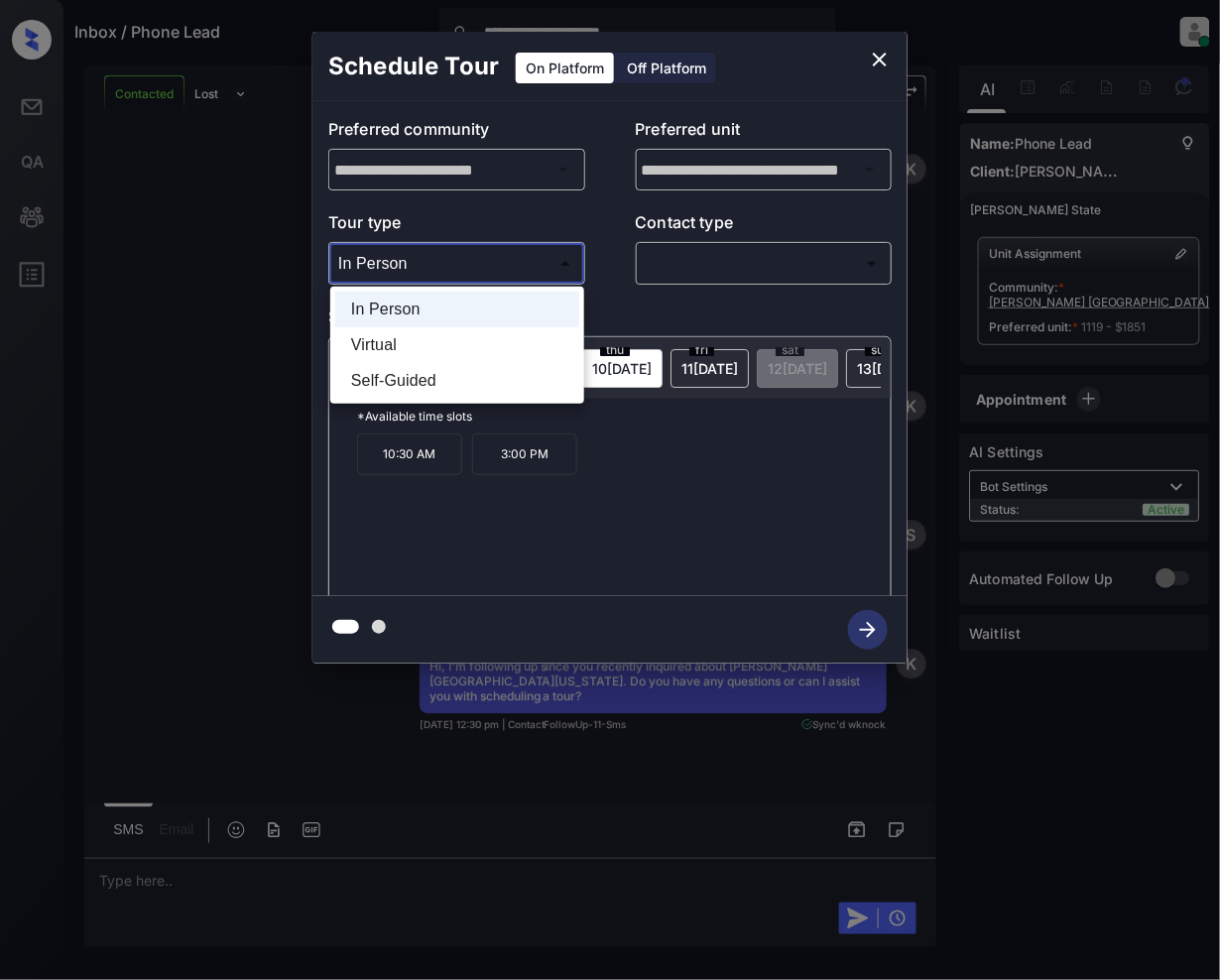 click on "Virtual" at bounding box center [457, 345] 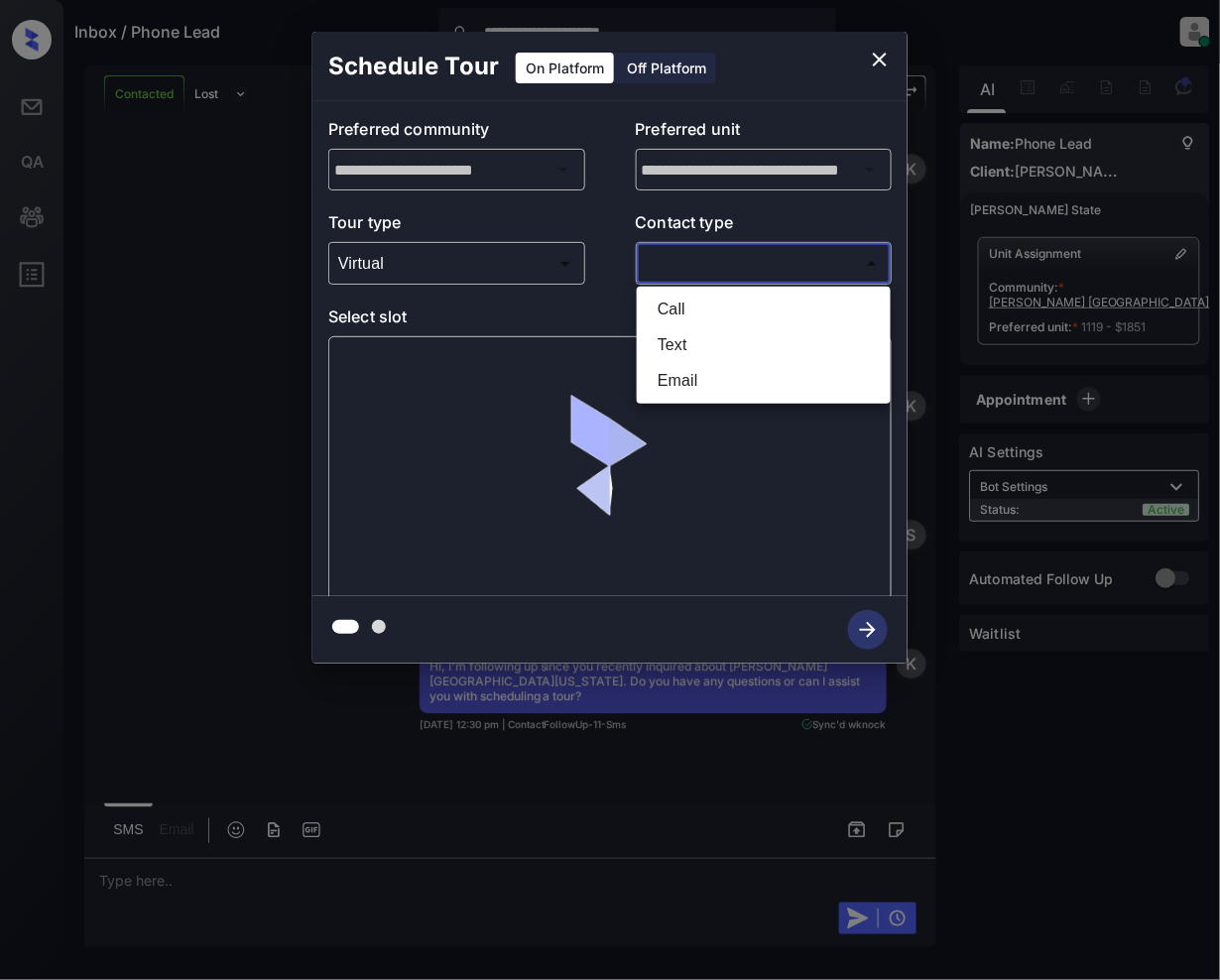 click on "**********" at bounding box center [610, 490] 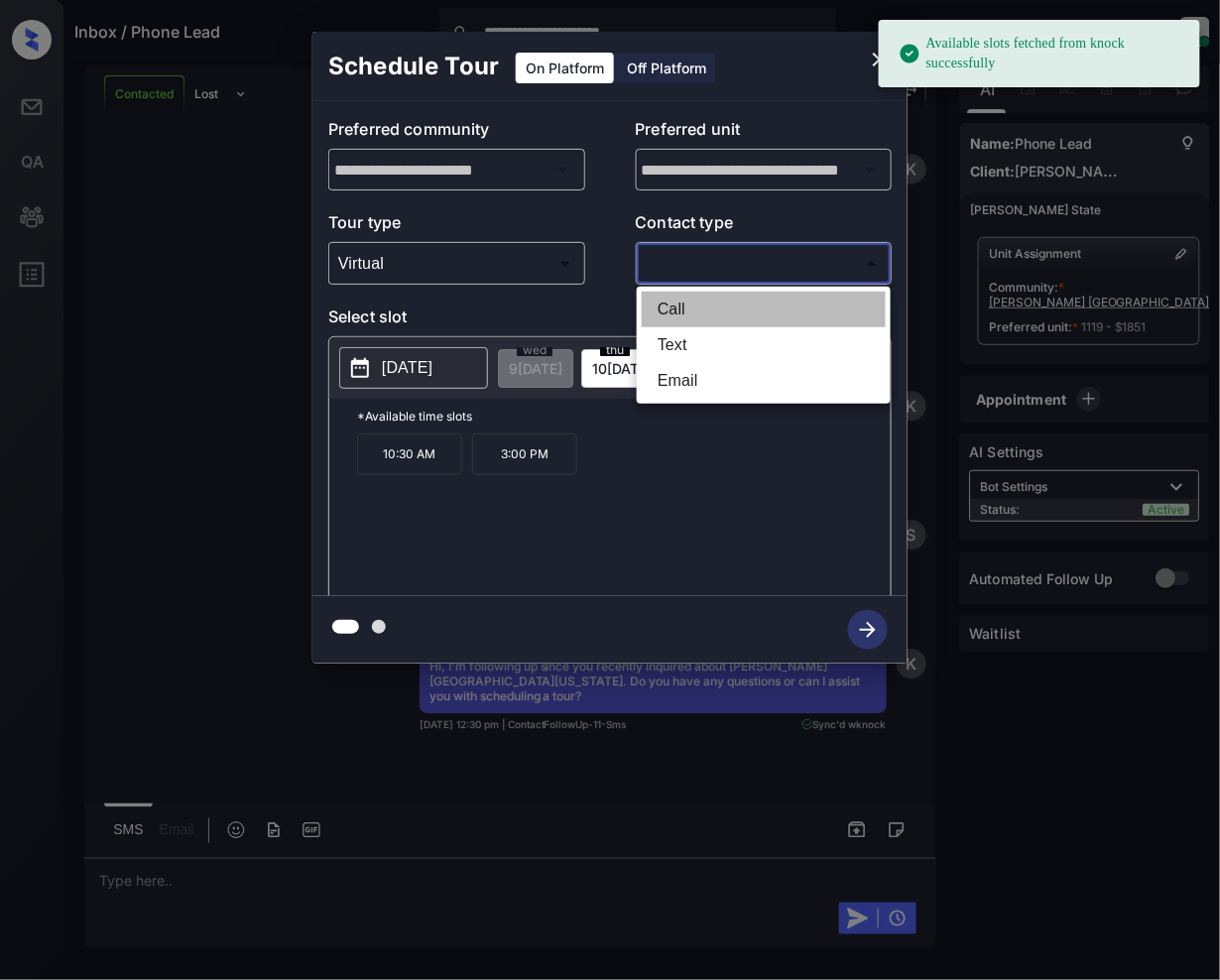 drag, startPoint x: 674, startPoint y: 298, endPoint x: 719, endPoint y: 394, distance: 106.023582 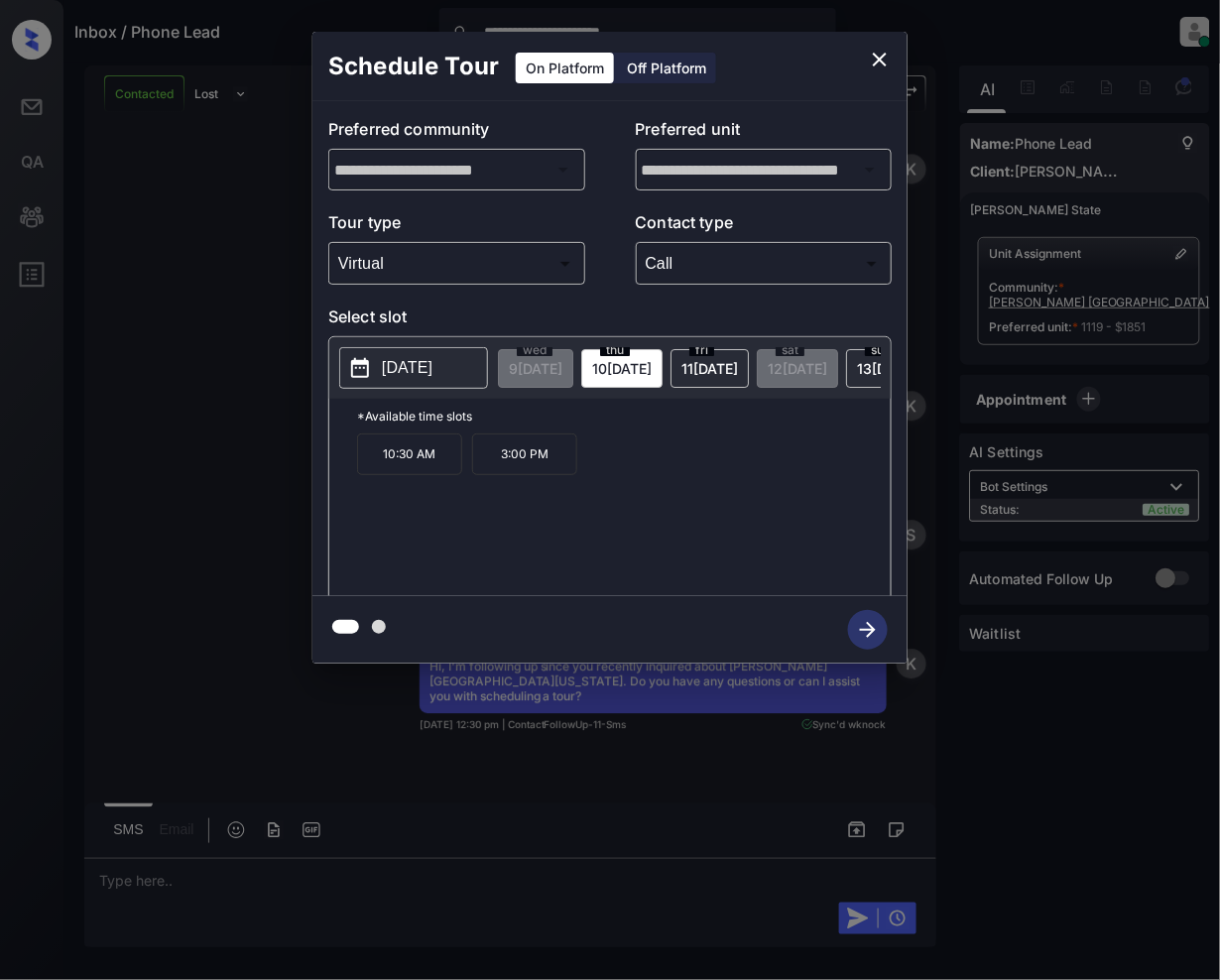 click 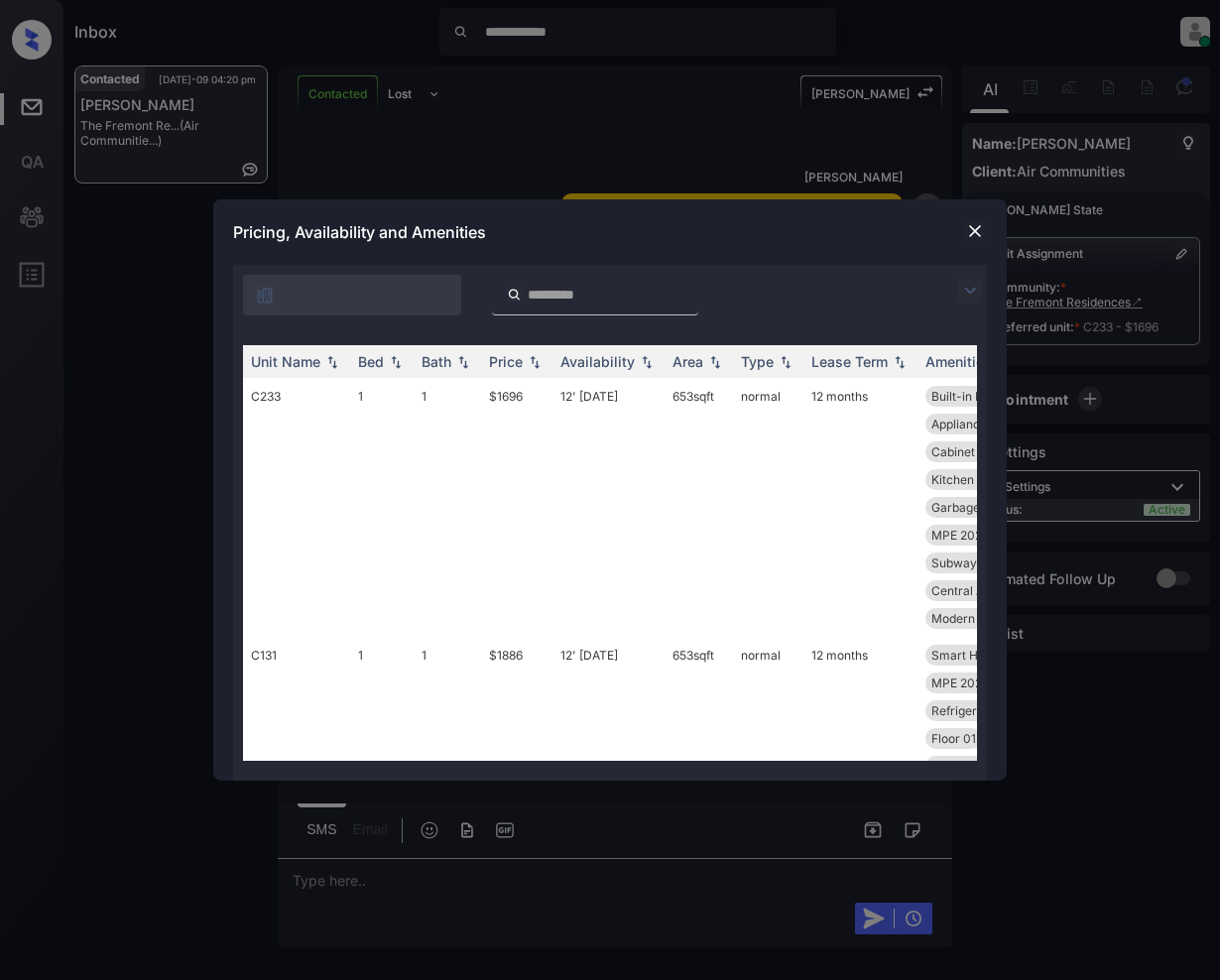 scroll, scrollTop: 0, scrollLeft: 0, axis: both 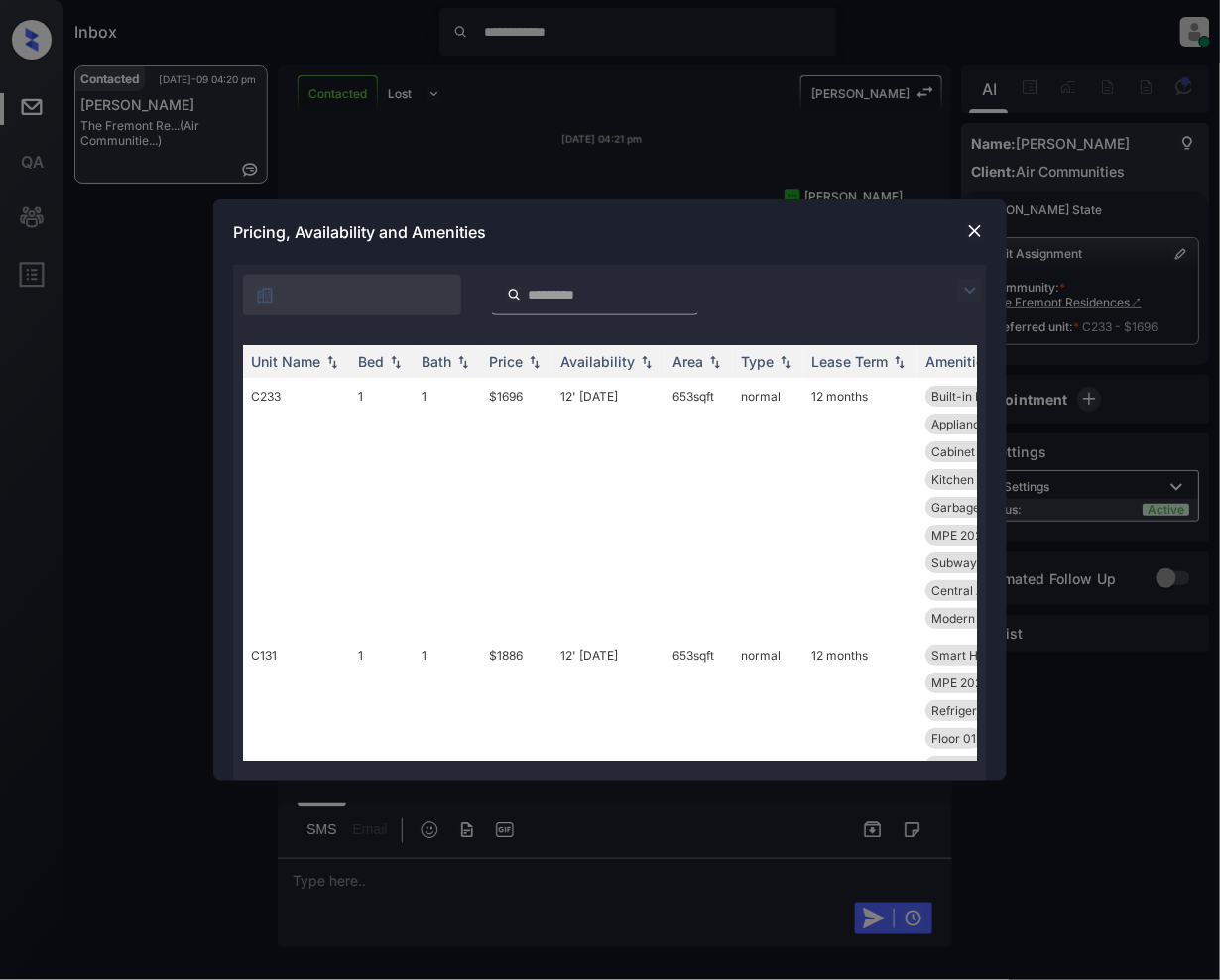 click at bounding box center [970, 291] 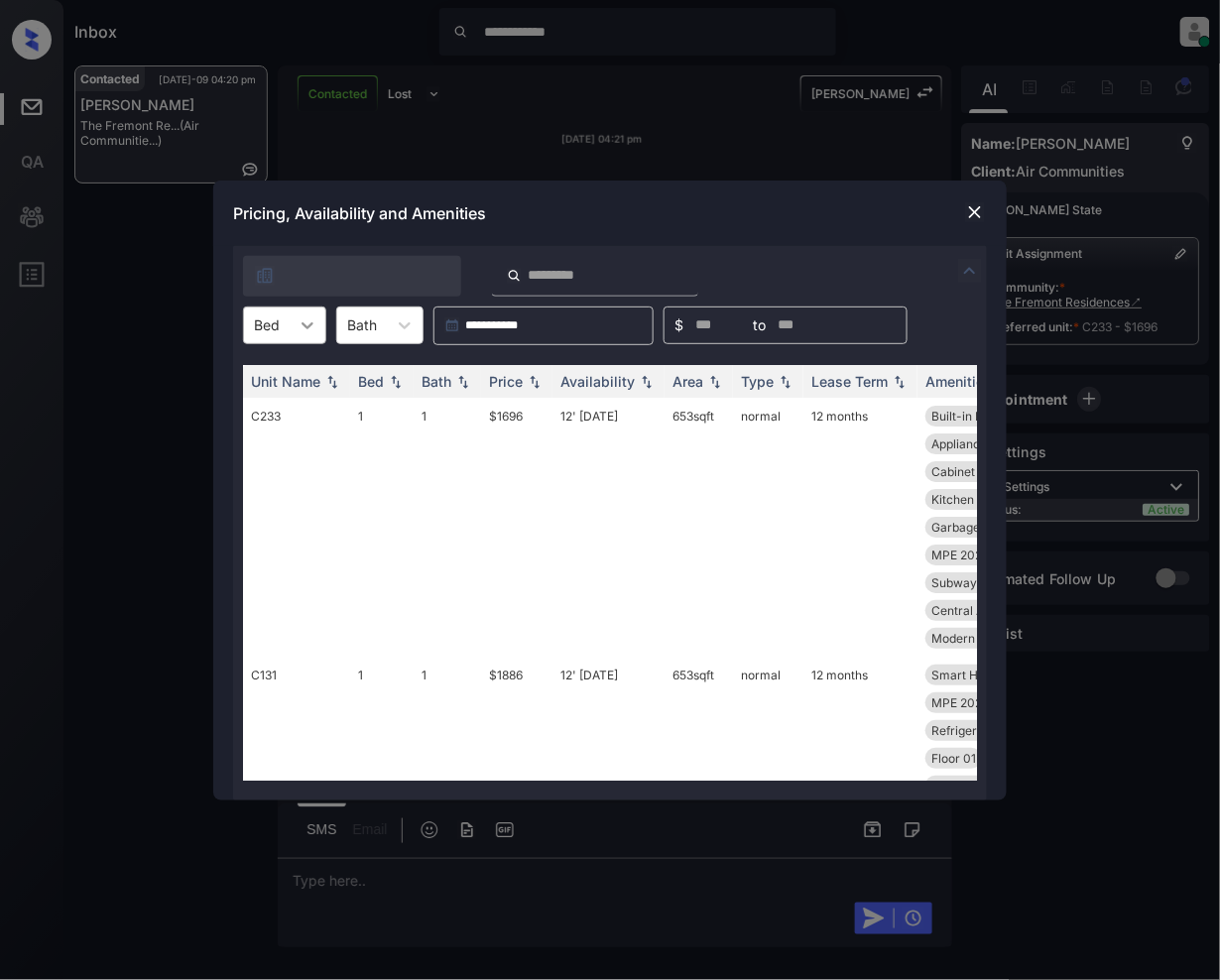 click 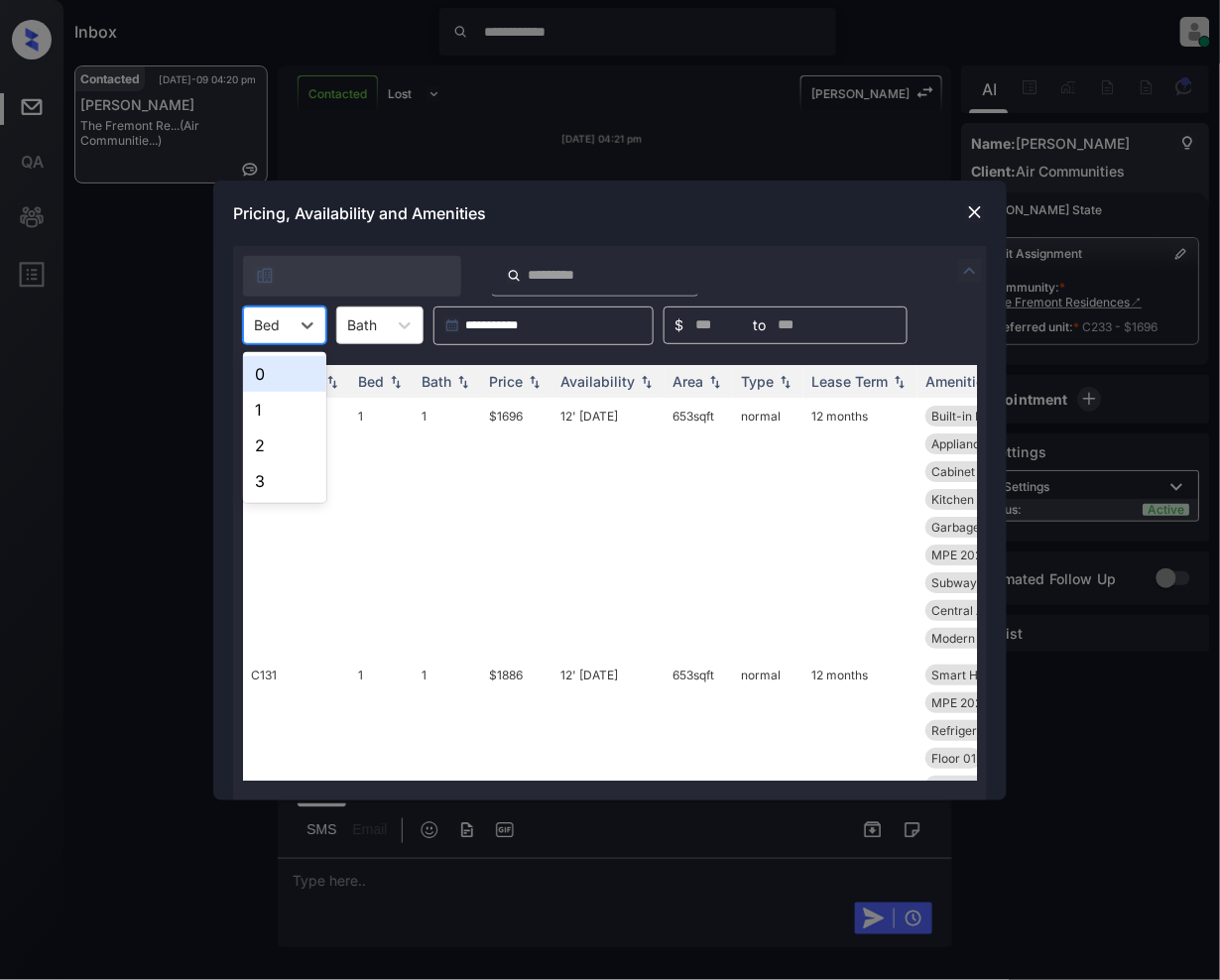 click on "0" at bounding box center (285, 374) 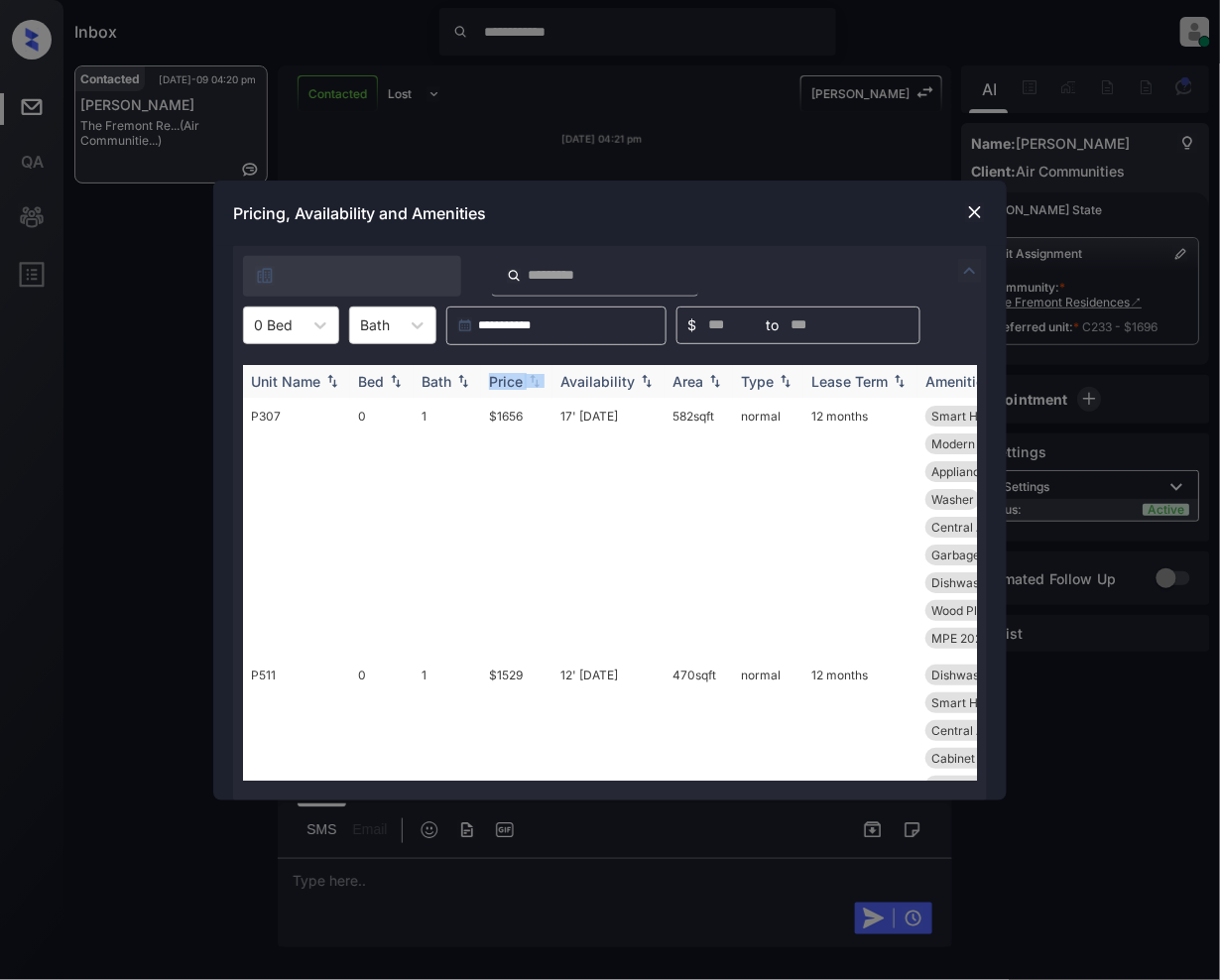 click on "Price" at bounding box center (517, 381) 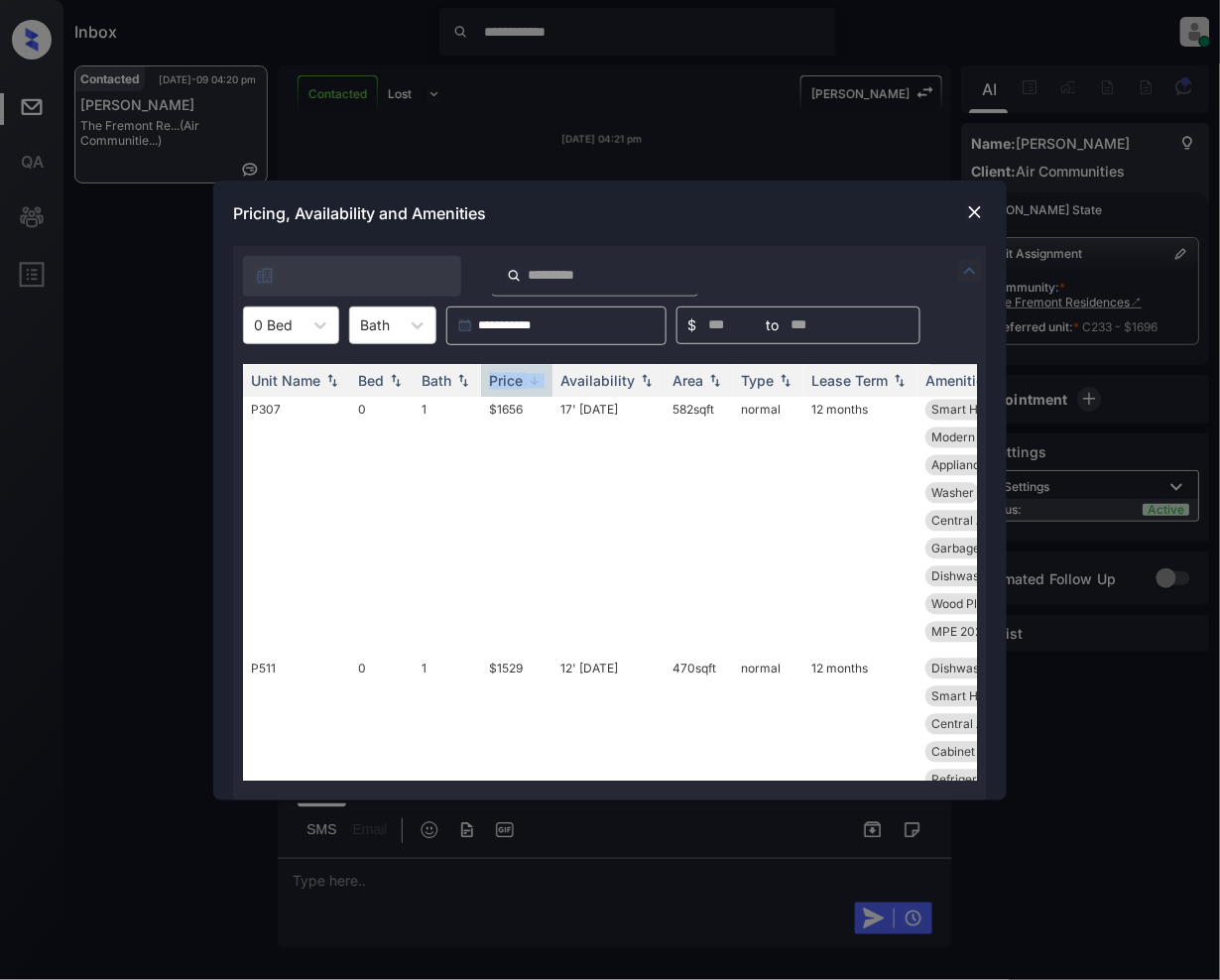 scroll, scrollTop: 1421, scrollLeft: 0, axis: vertical 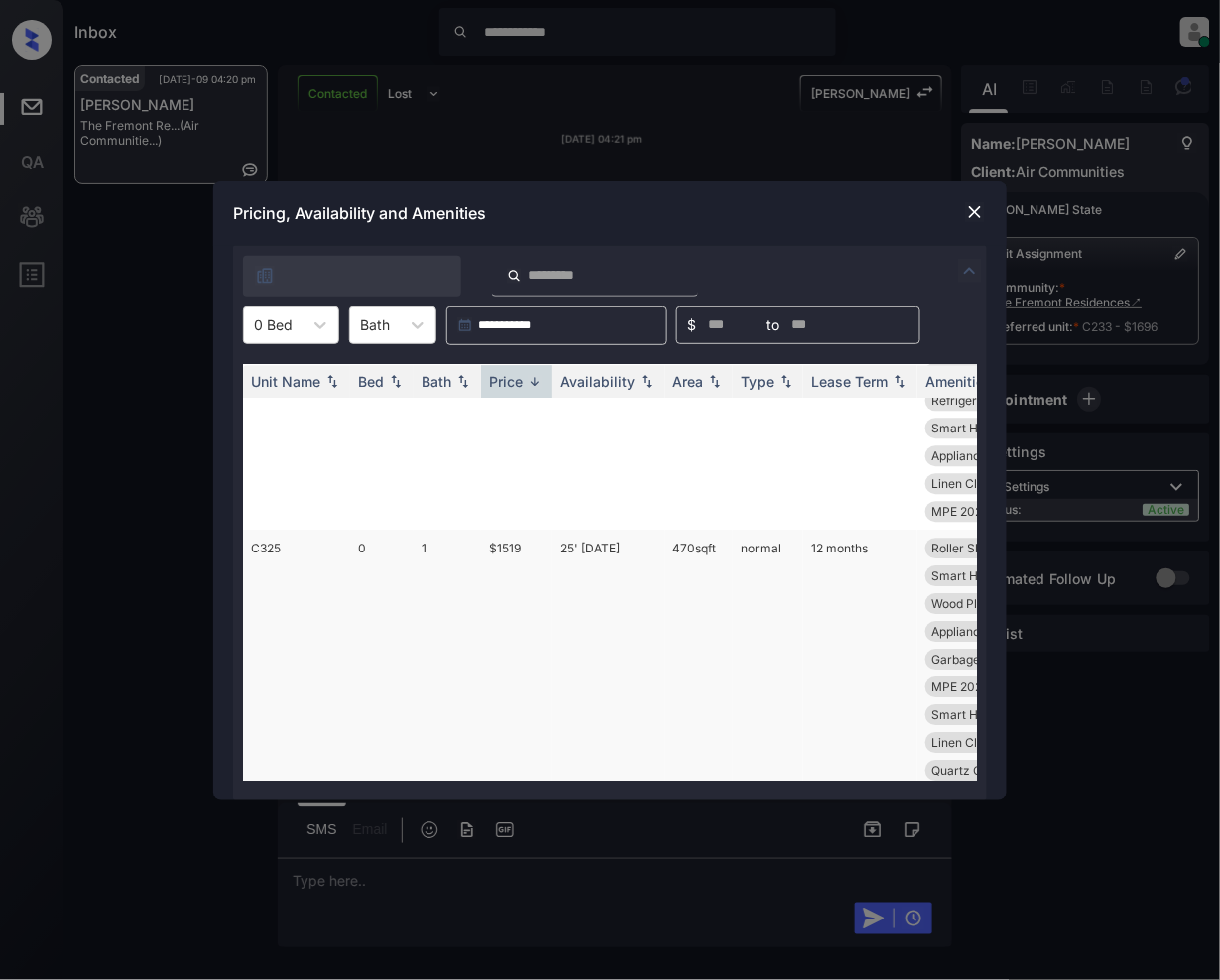 click on "$1519" at bounding box center (517, 673) 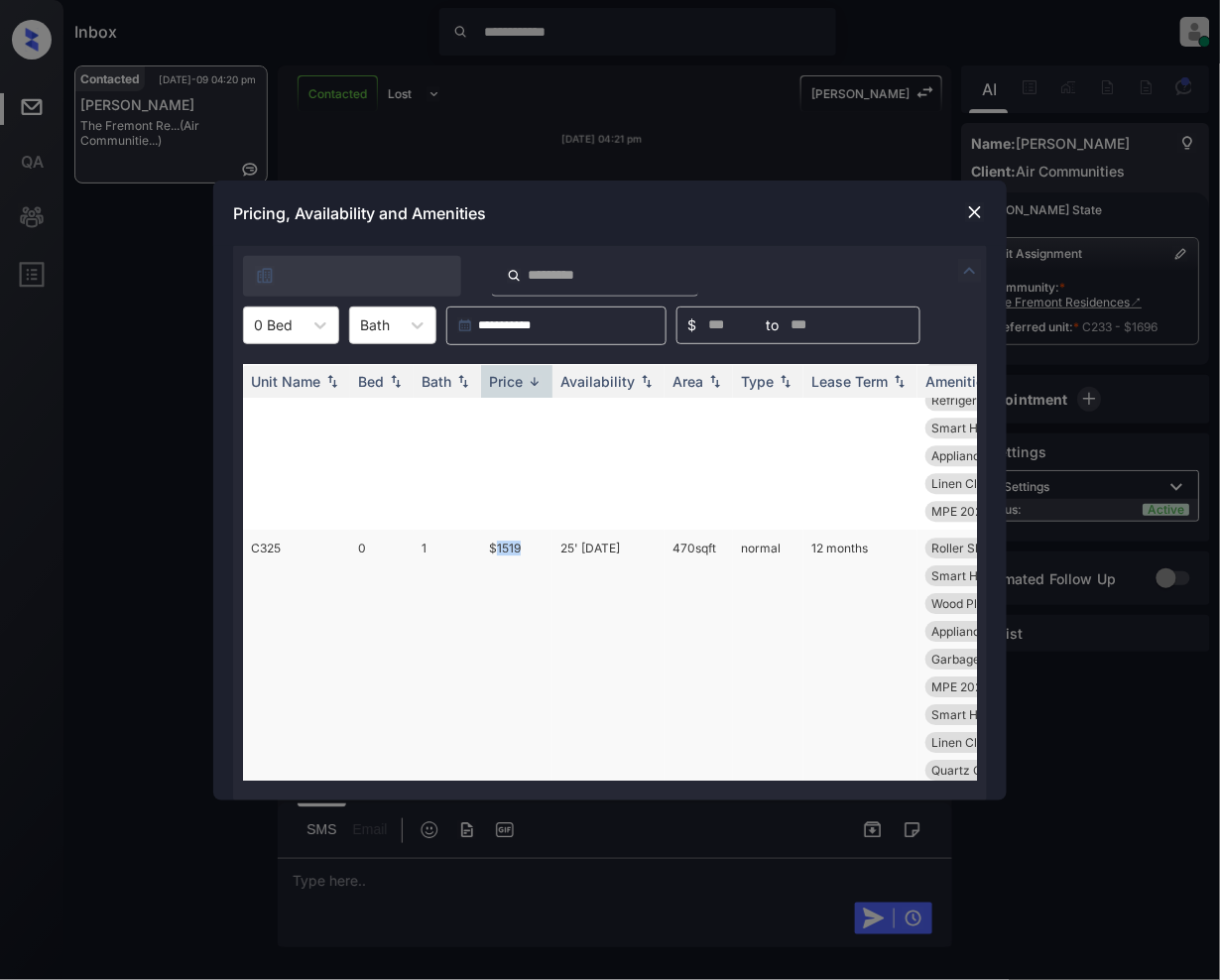 click on "$1519" at bounding box center (517, 673) 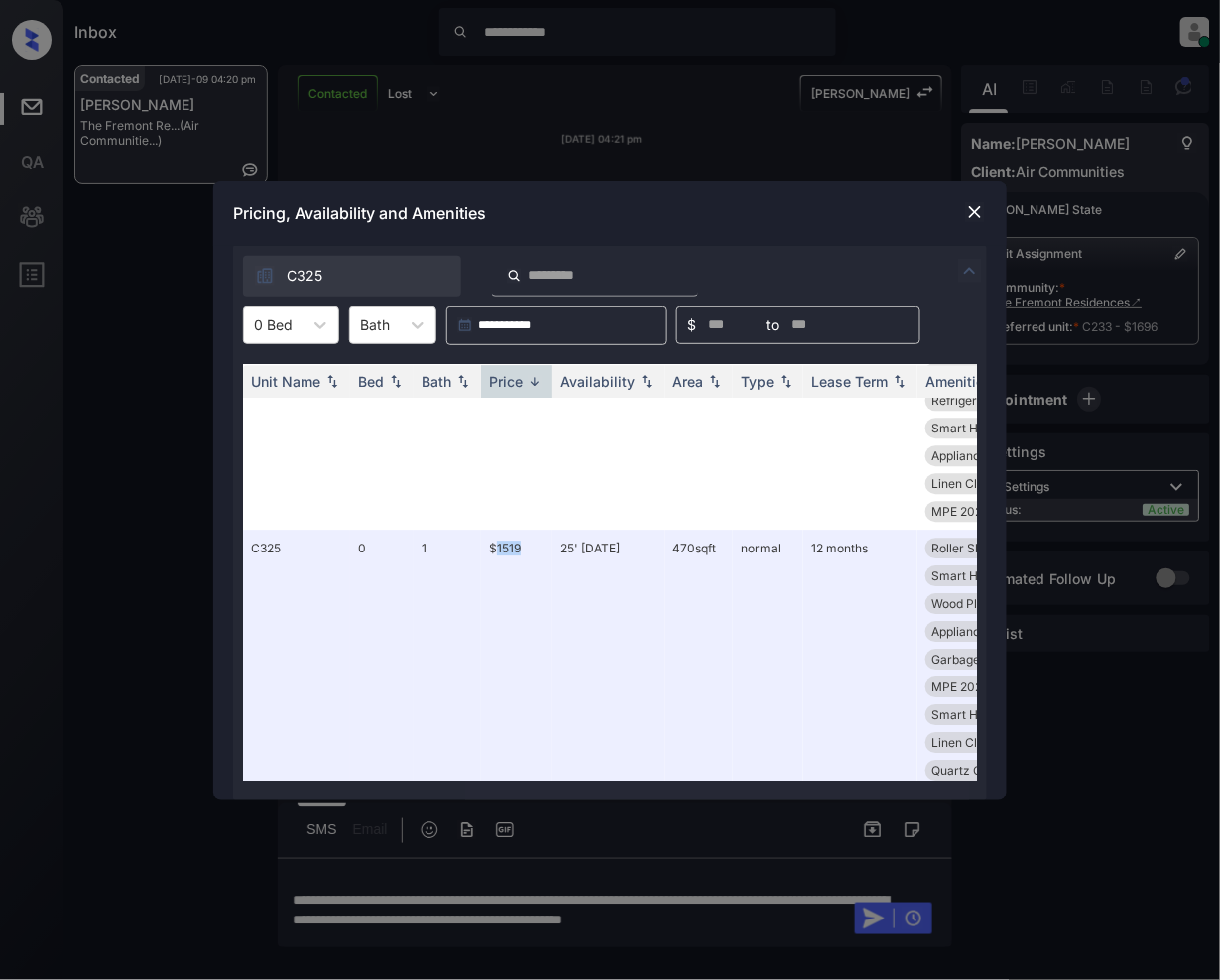 click at bounding box center [975, 212] 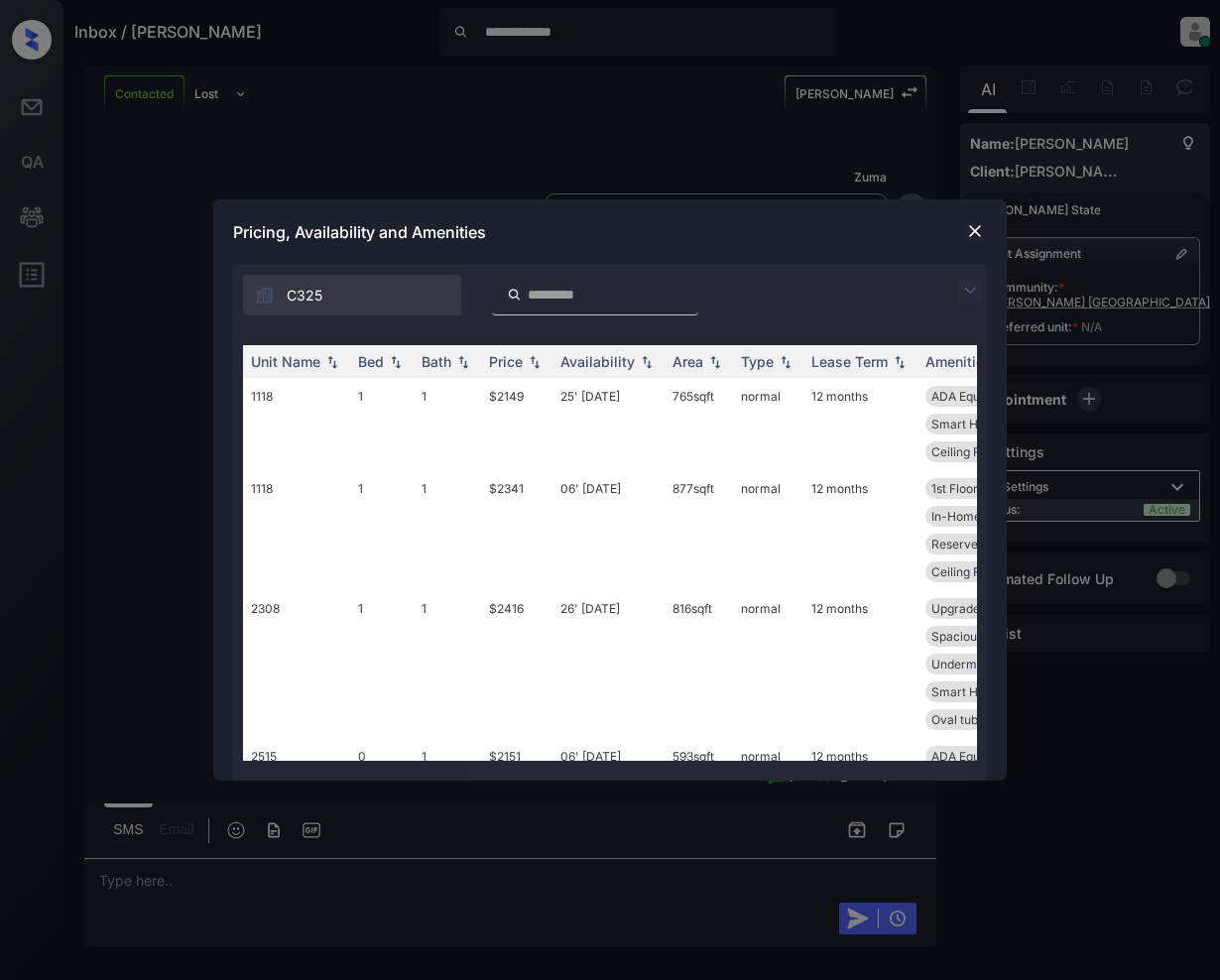 scroll, scrollTop: 0, scrollLeft: 0, axis: both 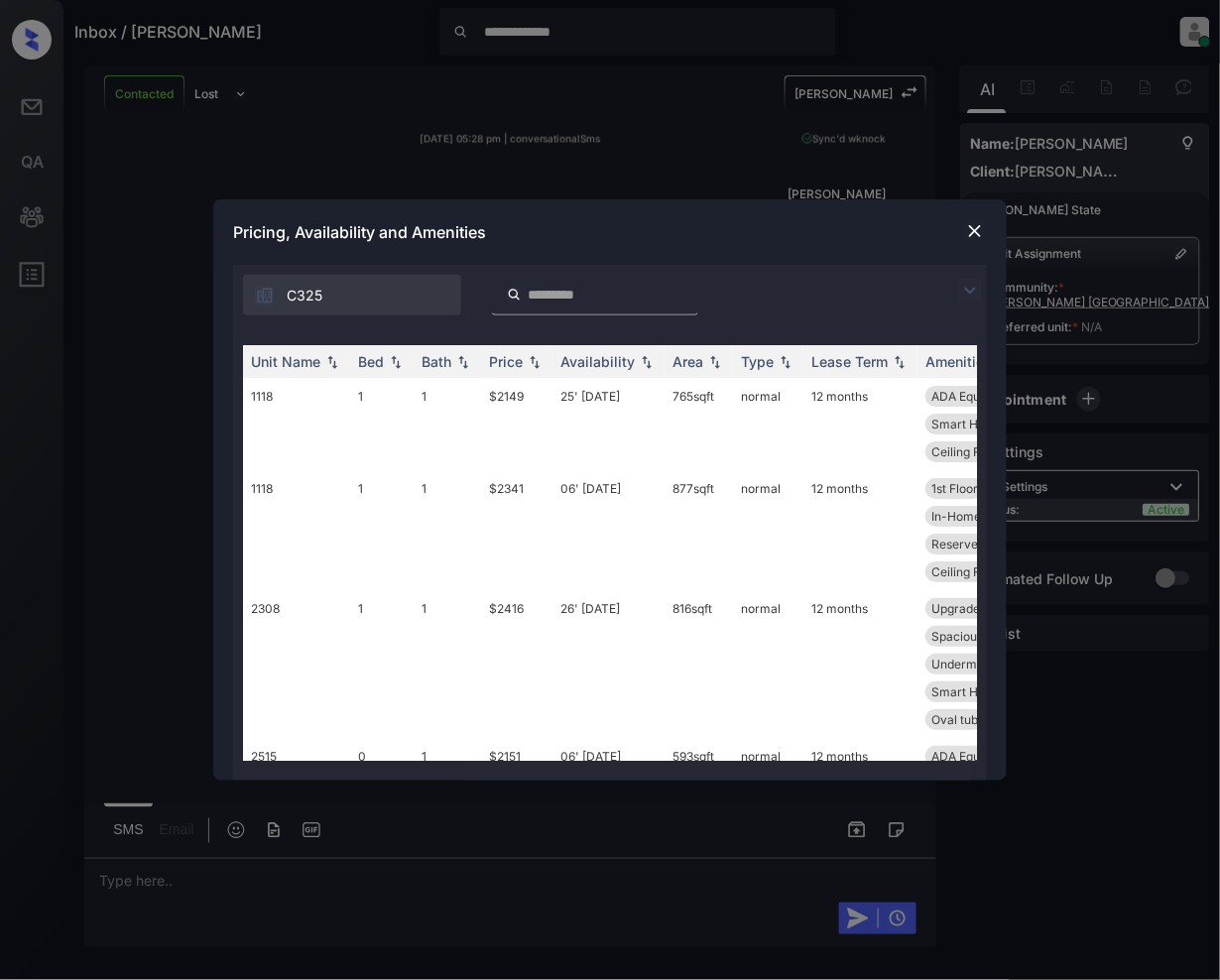 click at bounding box center (970, 291) 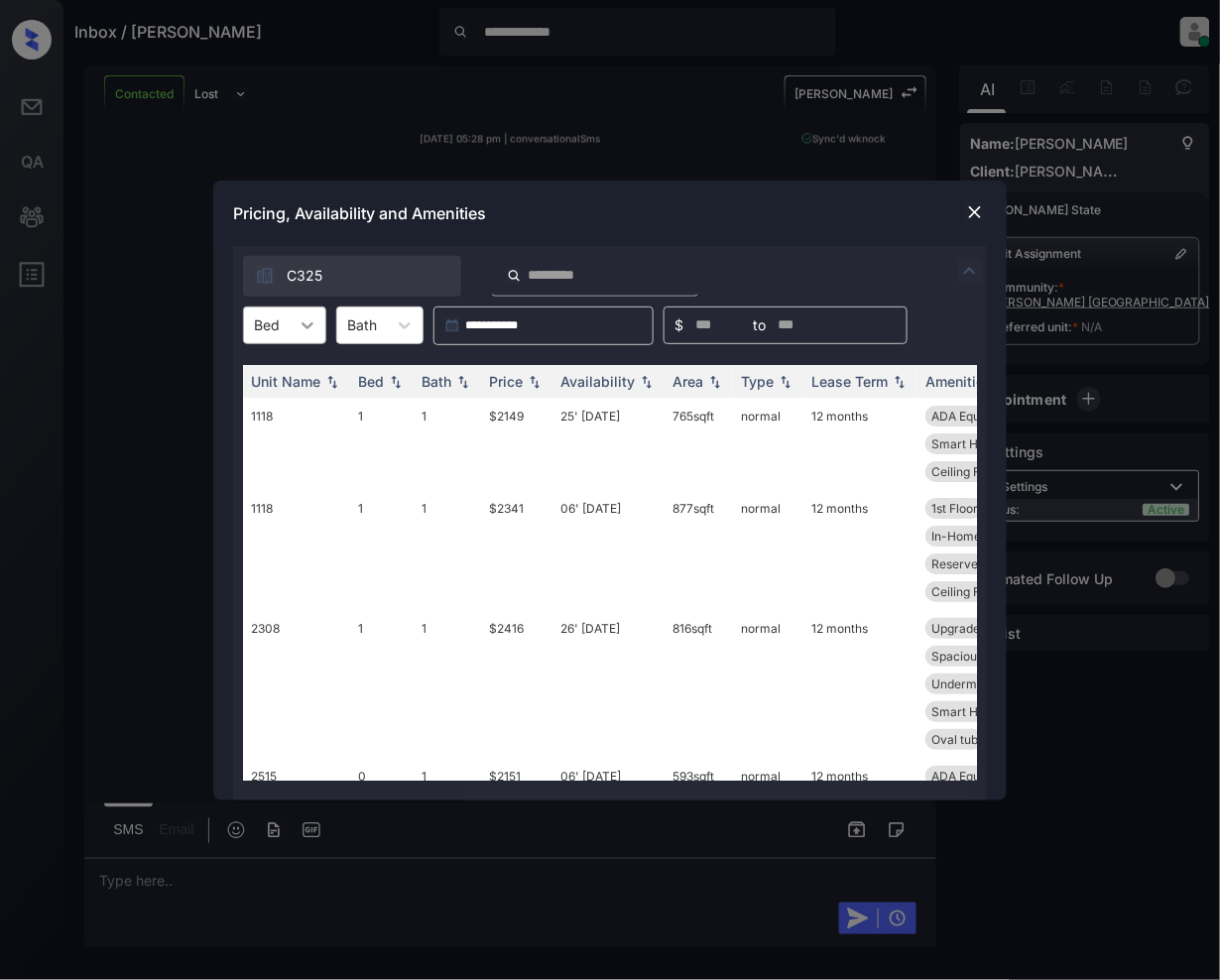 click 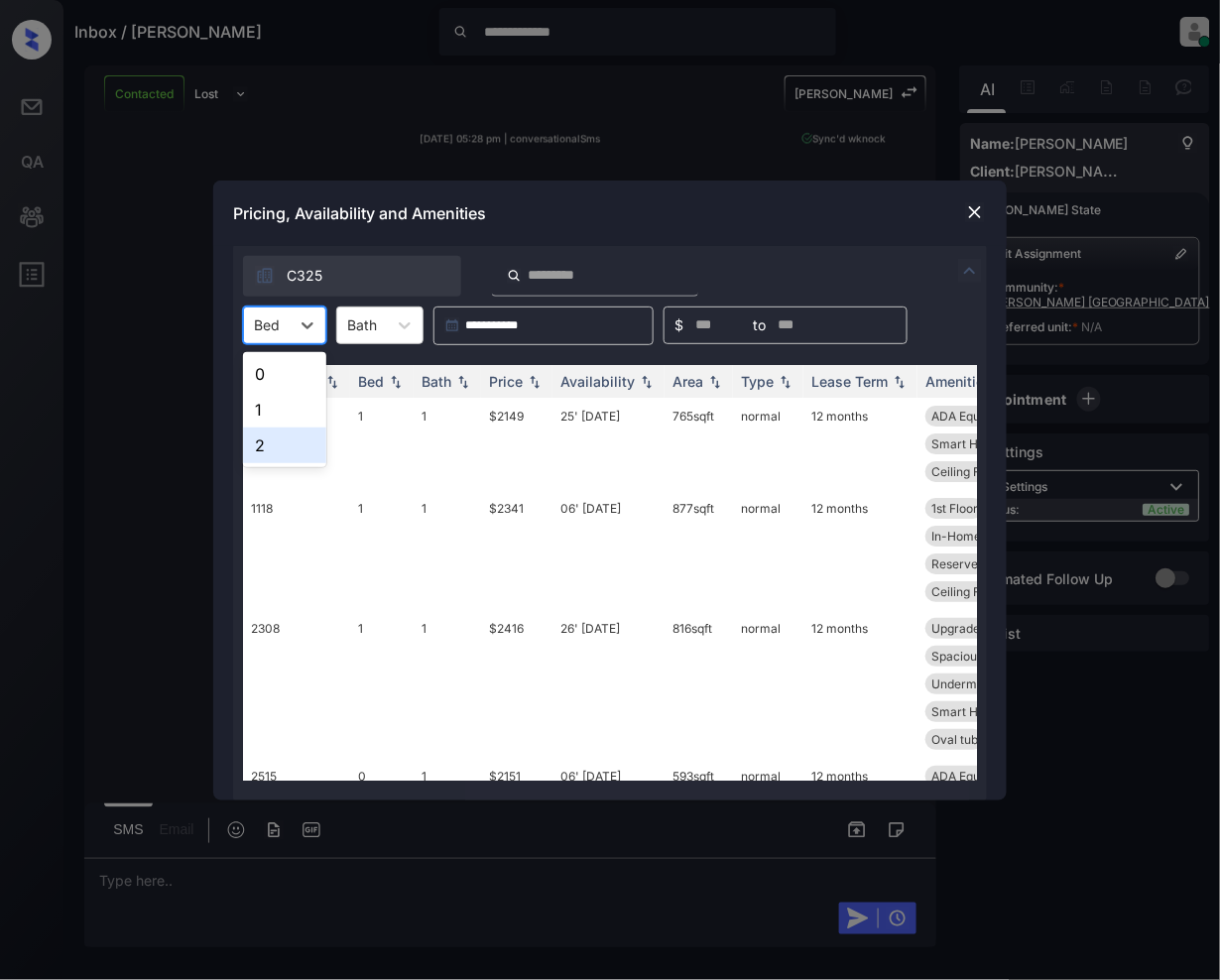 click on "2" at bounding box center [285, 445] 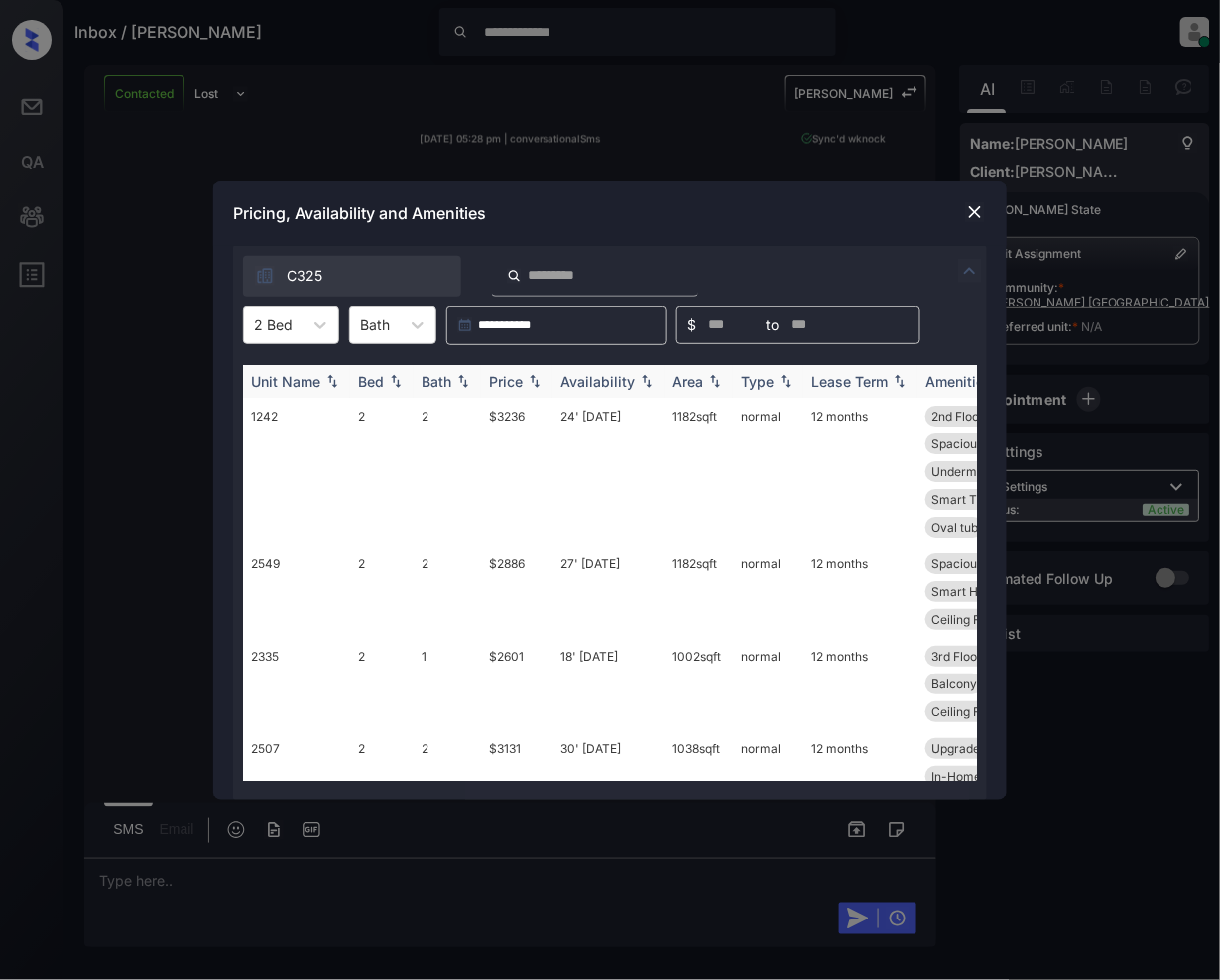 click at bounding box center (535, 381) 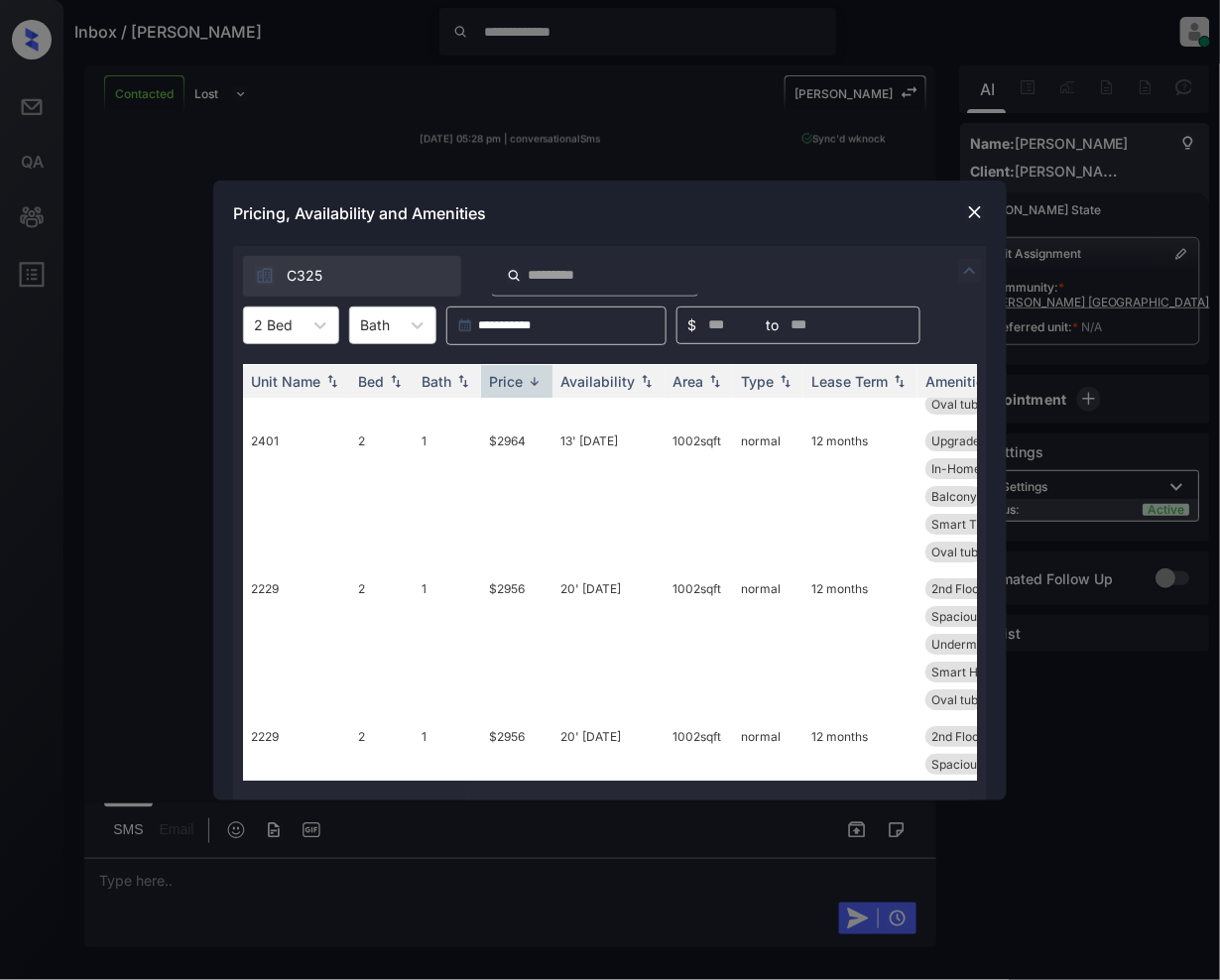 scroll, scrollTop: 2150, scrollLeft: 0, axis: vertical 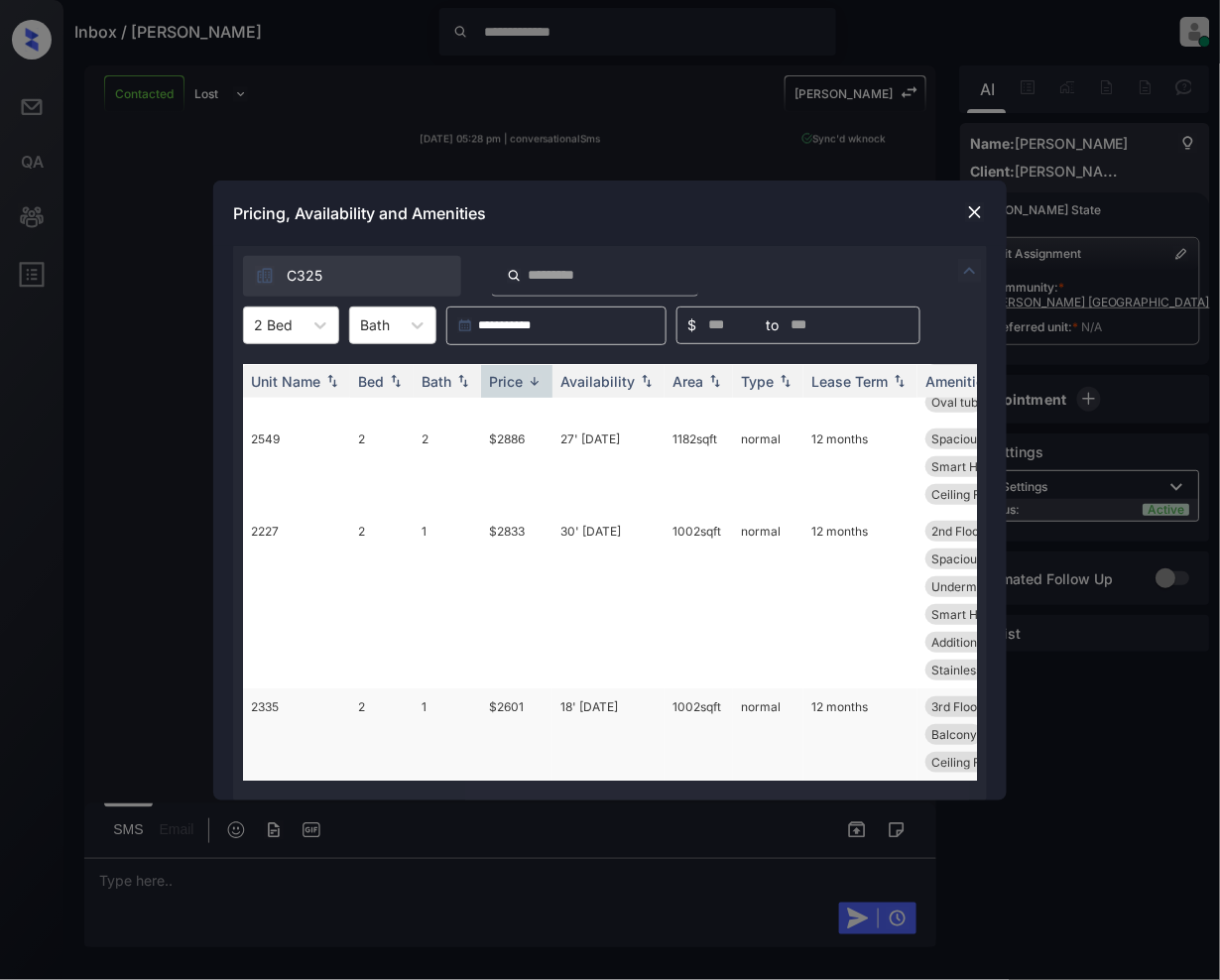click on "$2601" at bounding box center [517, 734] 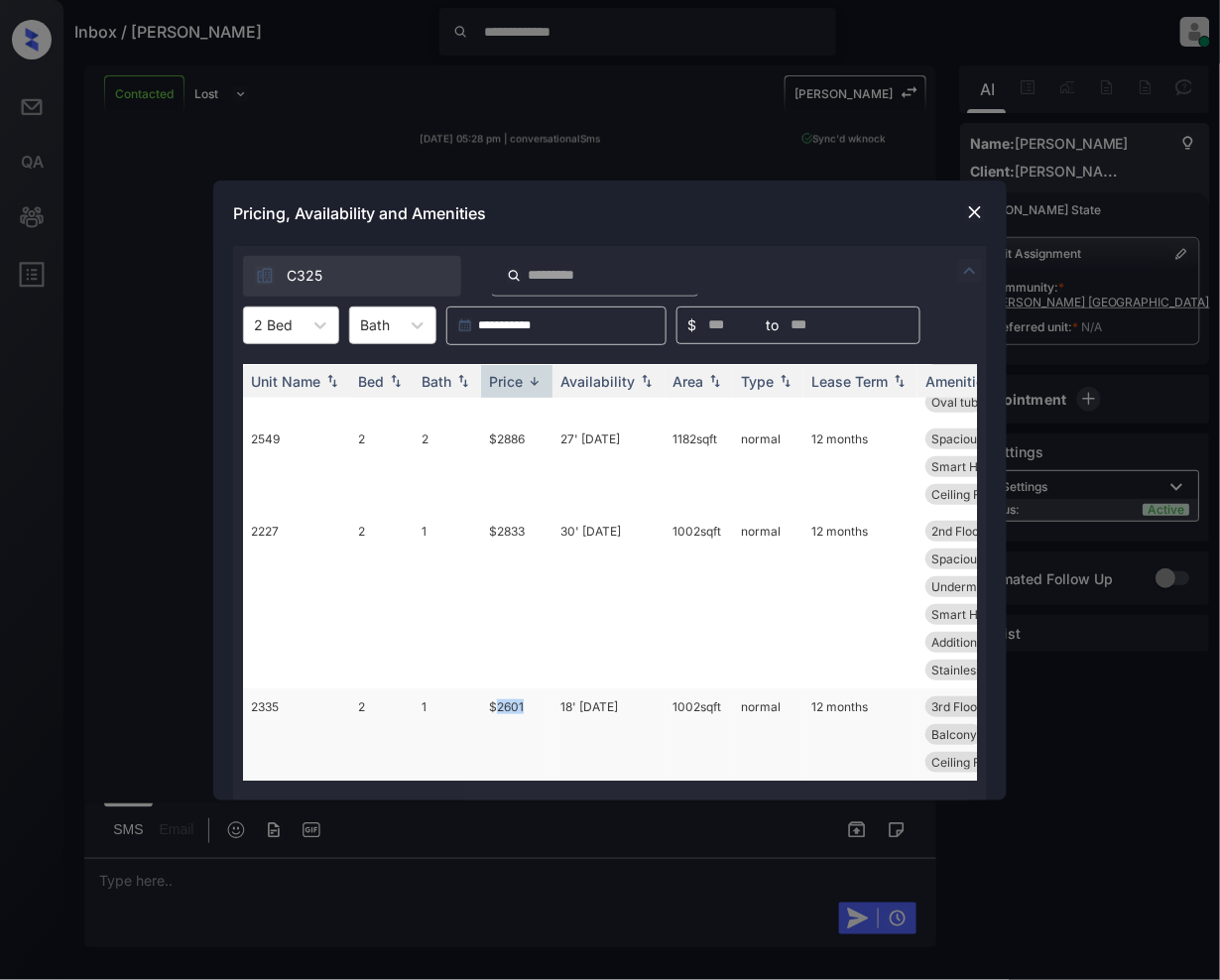 click on "$2601" at bounding box center (517, 734) 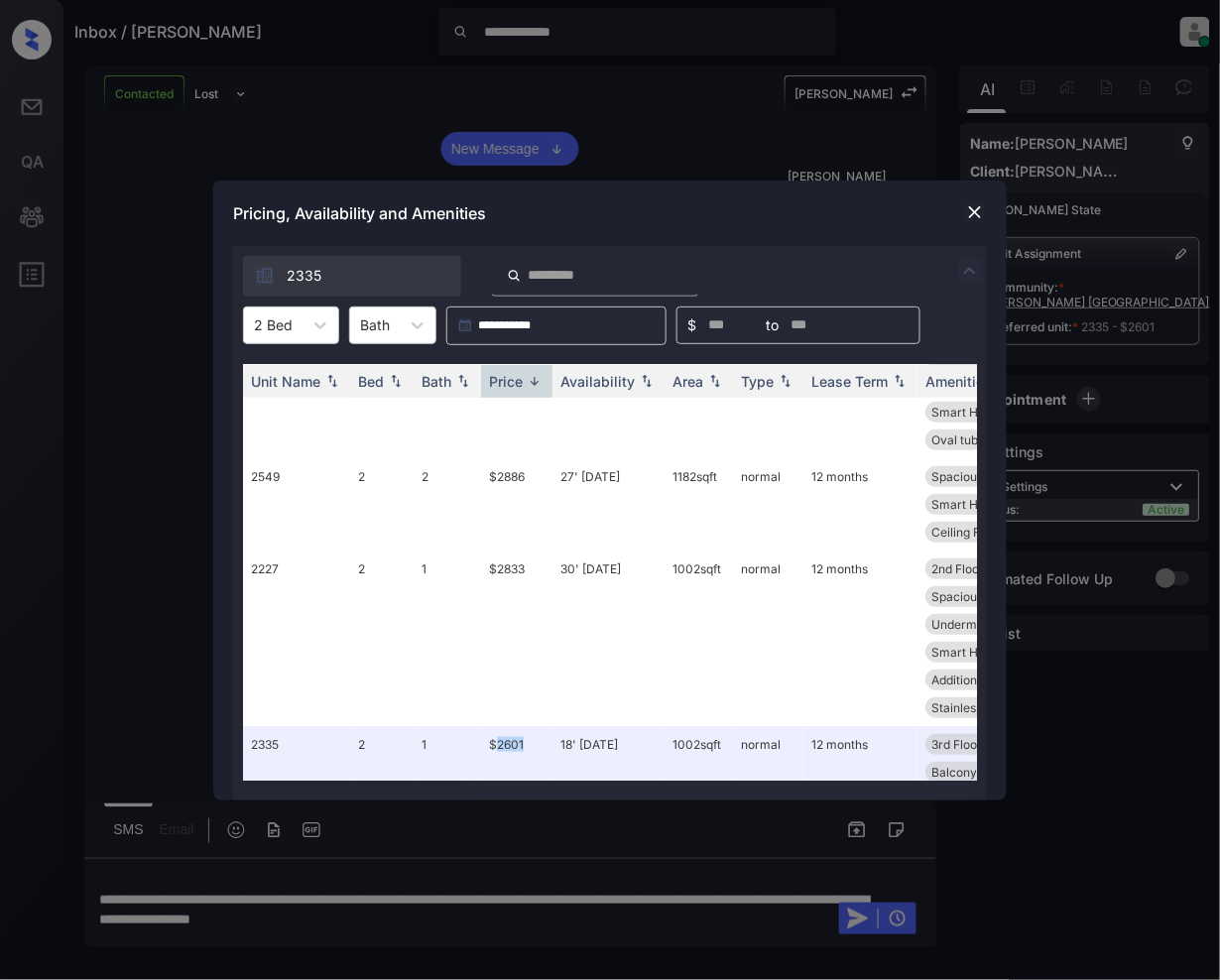 scroll, scrollTop: 2150, scrollLeft: 0, axis: vertical 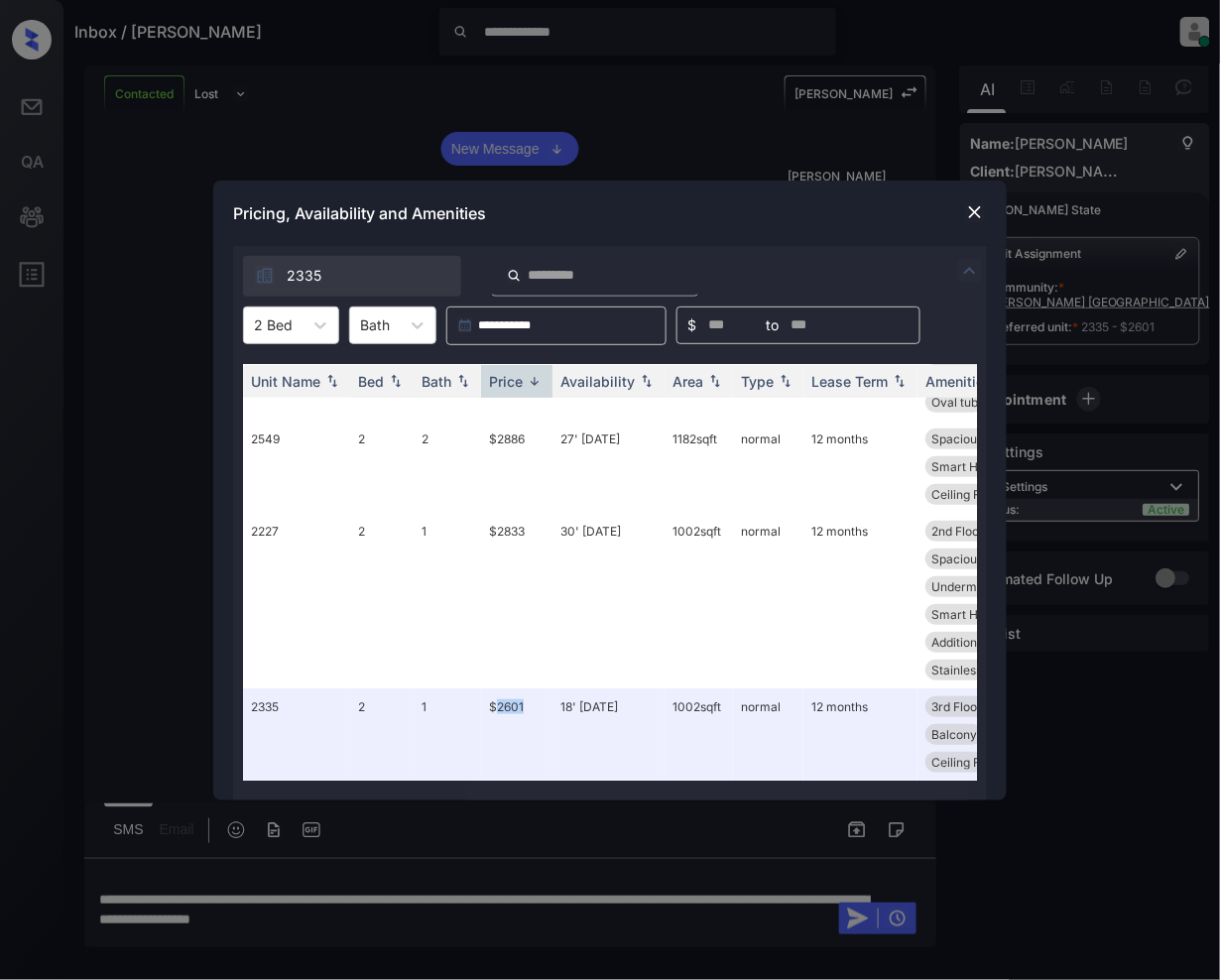 click at bounding box center [975, 212] 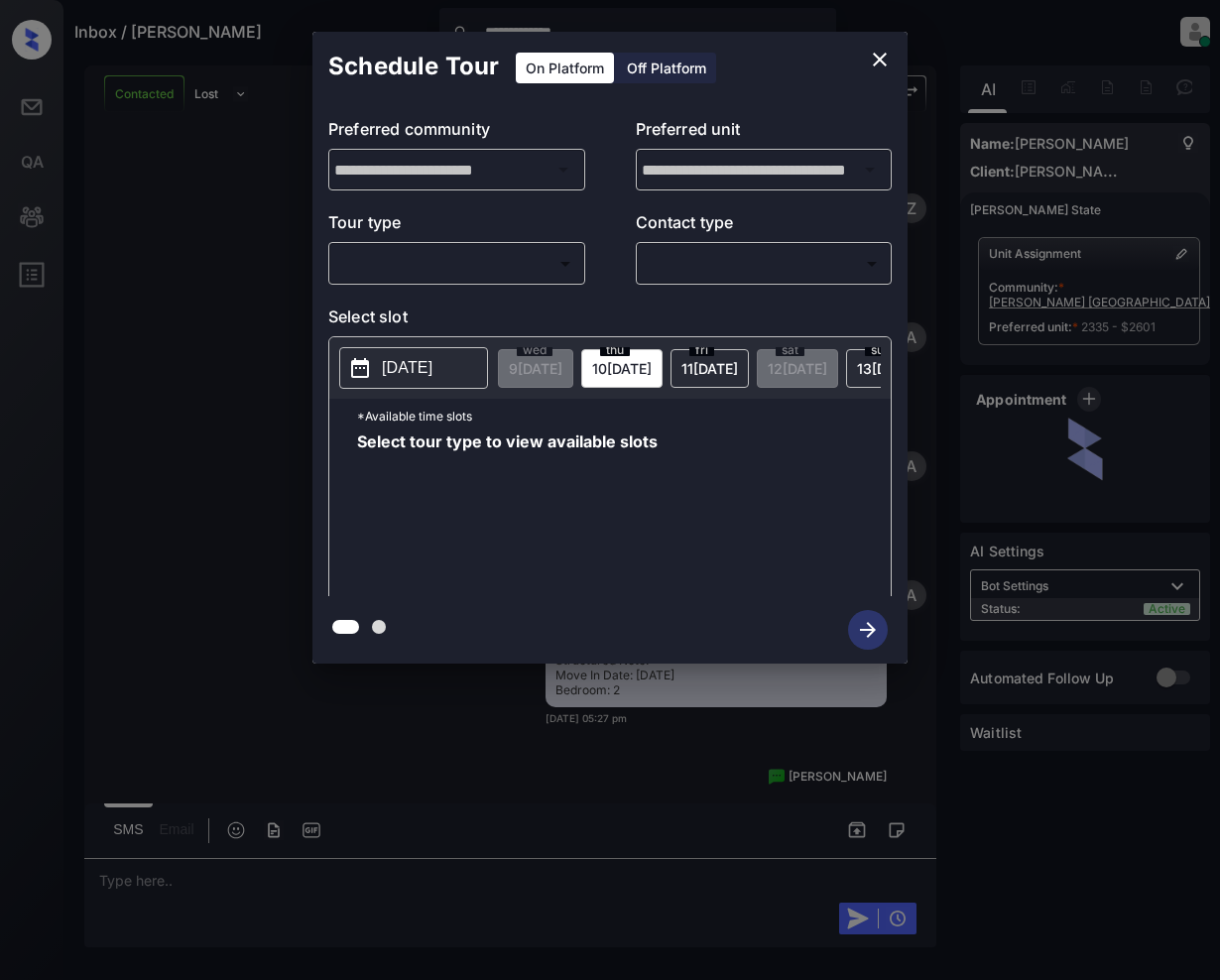 scroll, scrollTop: 0, scrollLeft: 0, axis: both 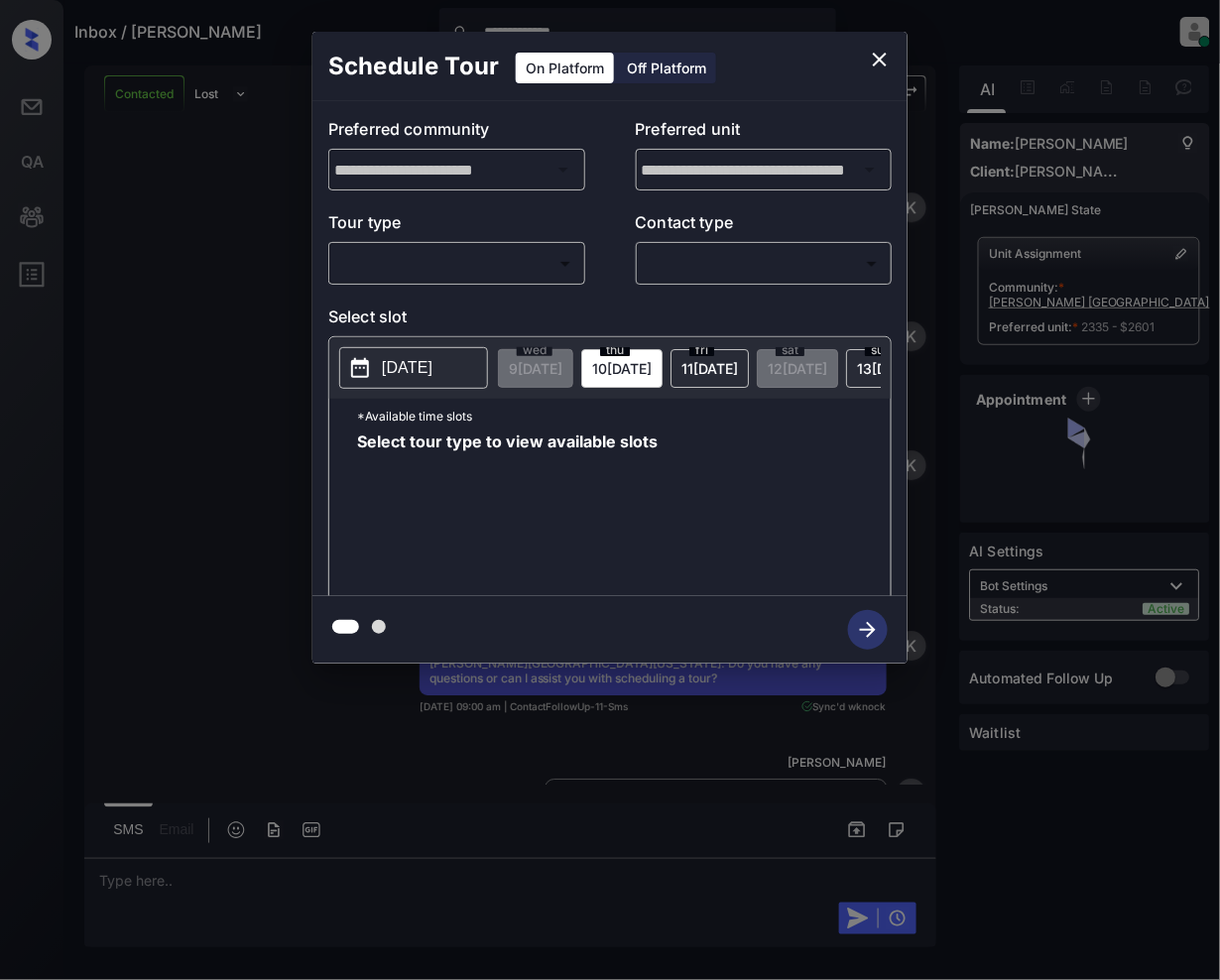 click on "**********" at bounding box center (610, 490) 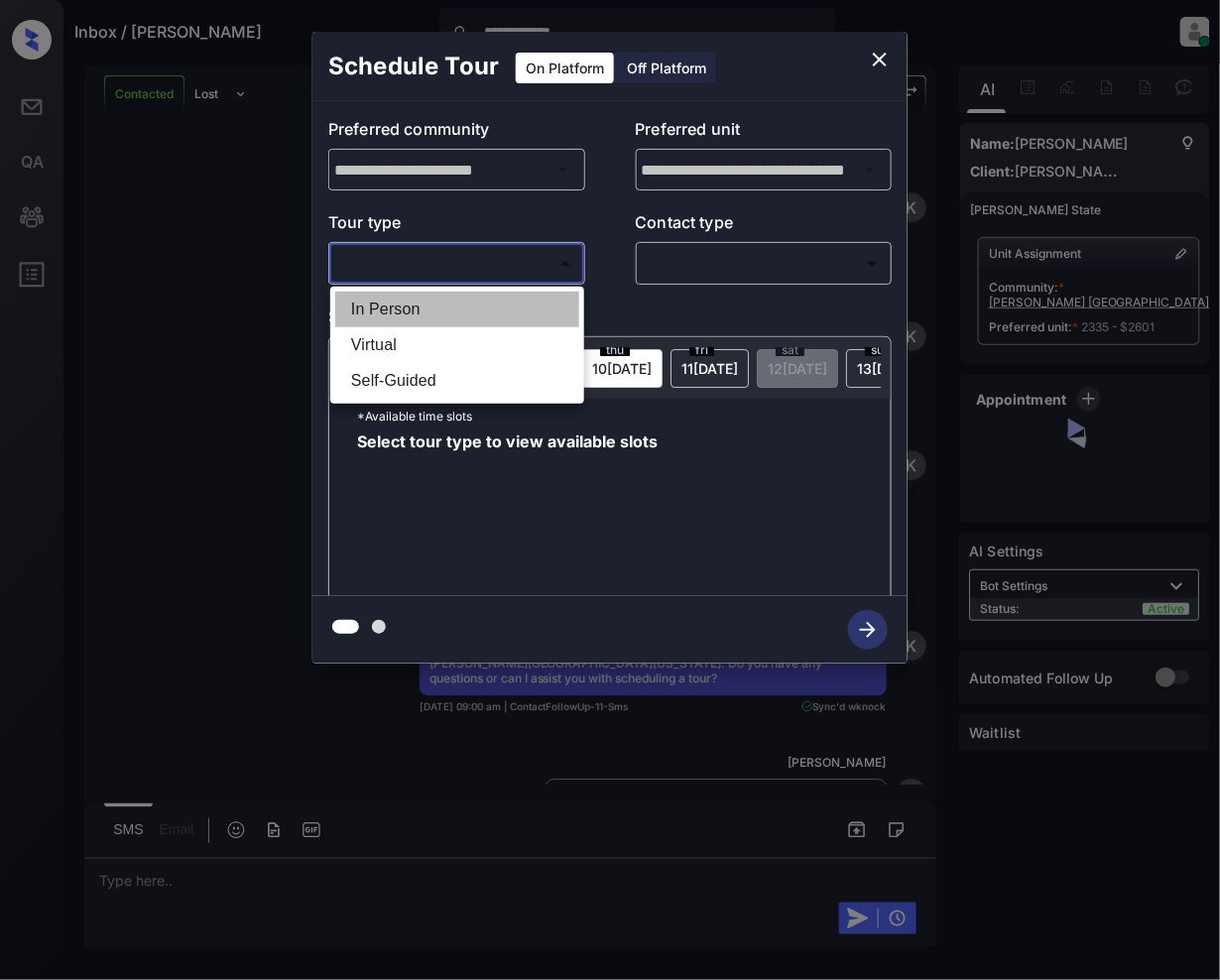 drag, startPoint x: 411, startPoint y: 313, endPoint x: 899, endPoint y: 358, distance: 490.0704 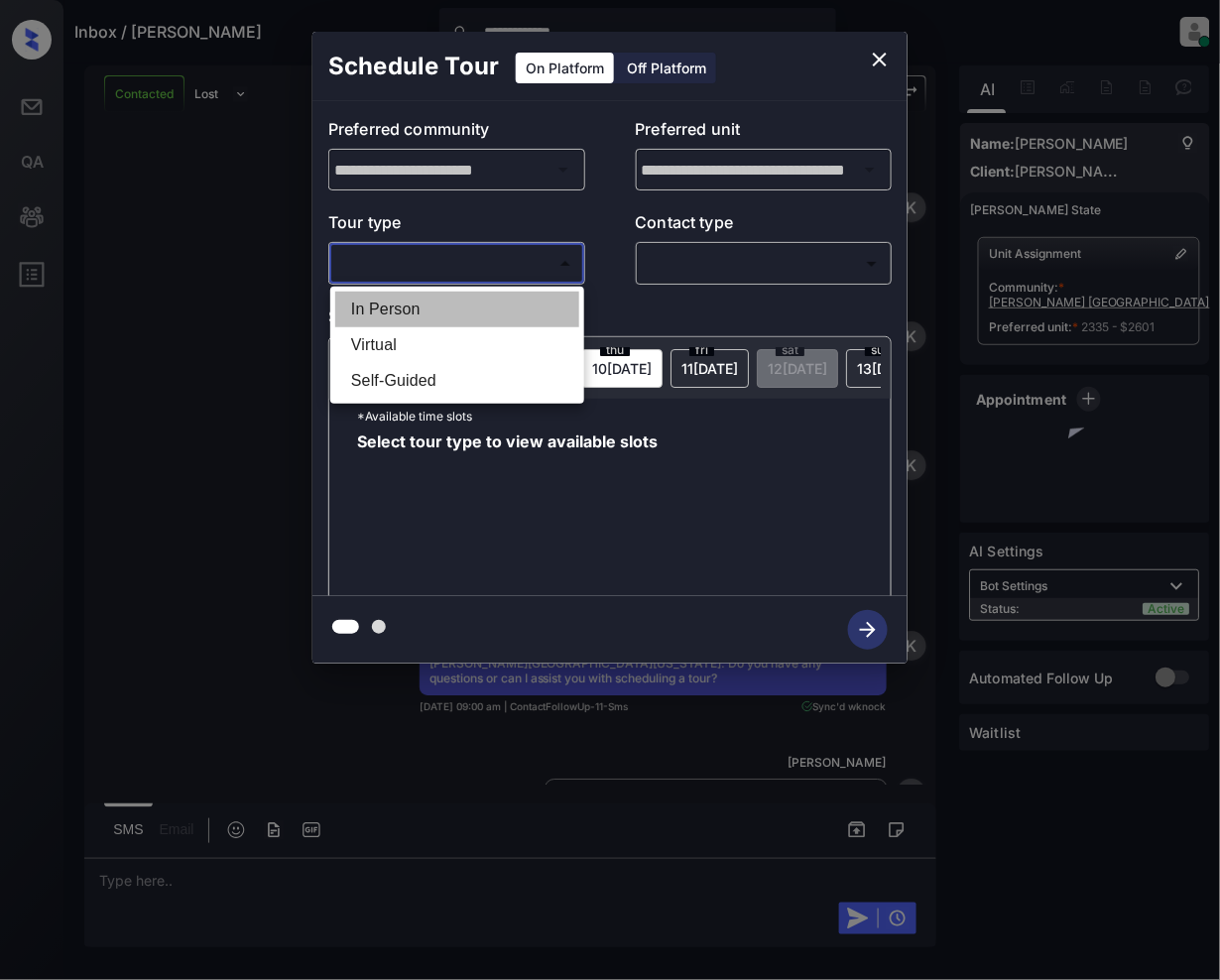 click on "In Person" at bounding box center [457, 309] 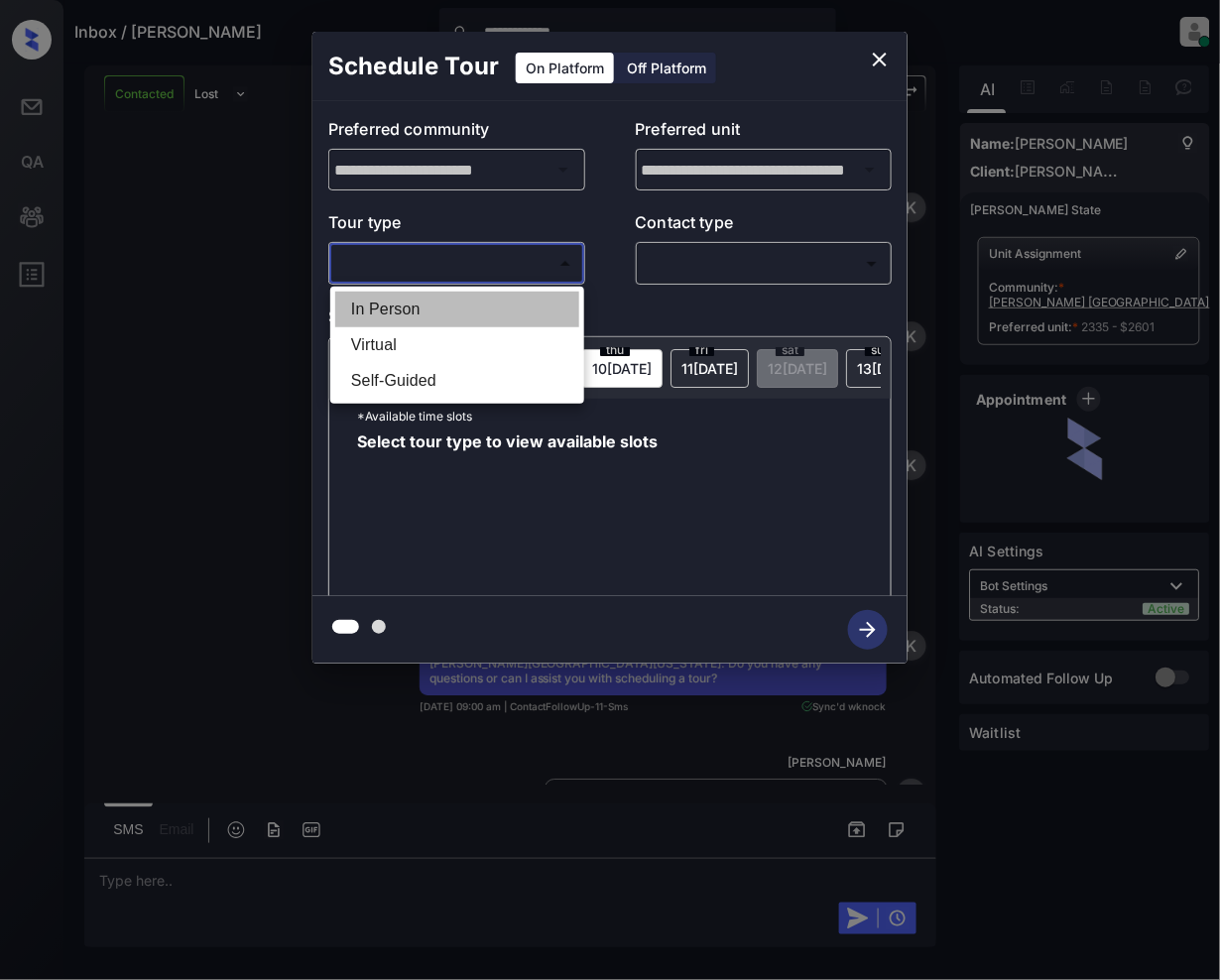 type on "********" 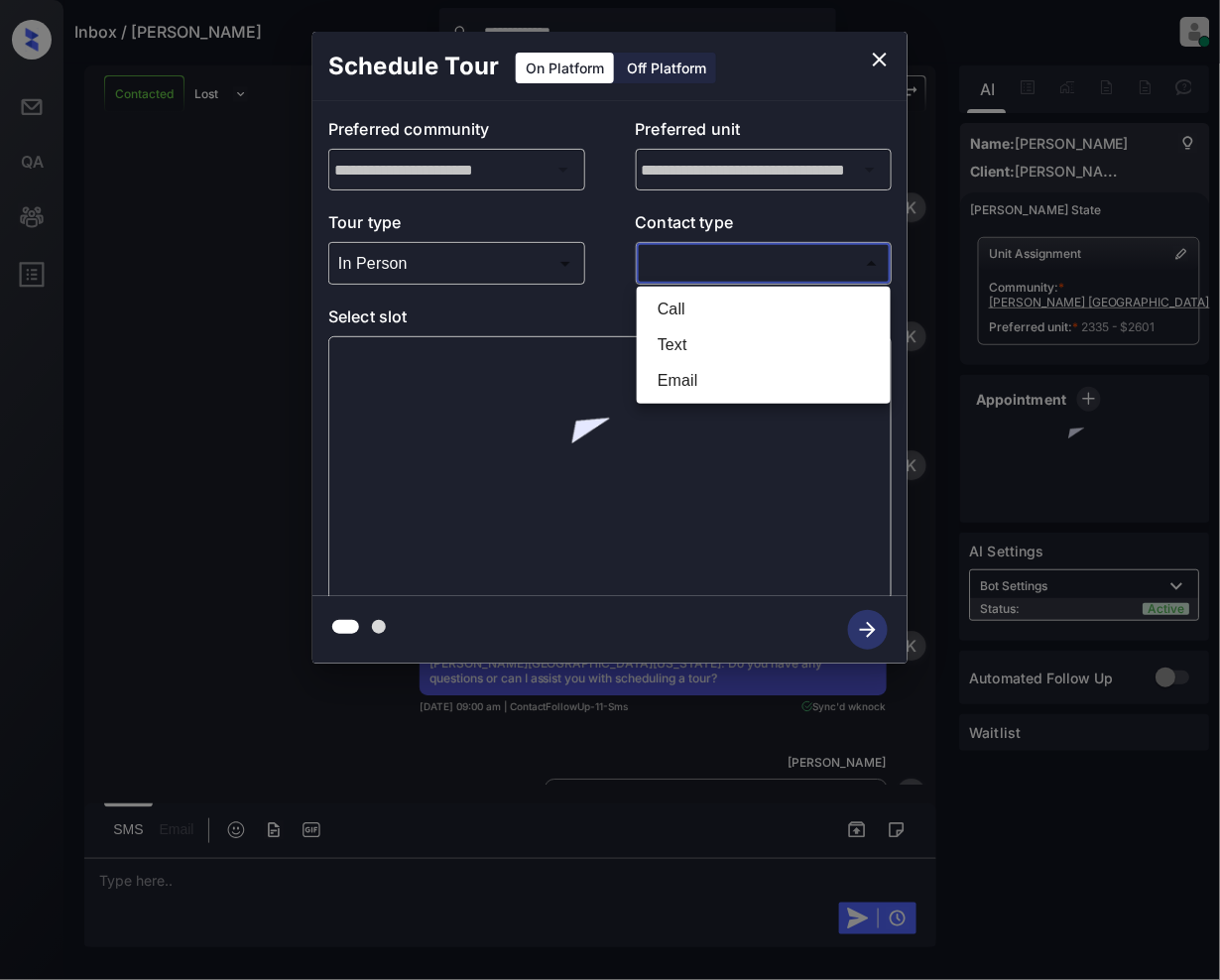 click on "**********" at bounding box center [610, 490] 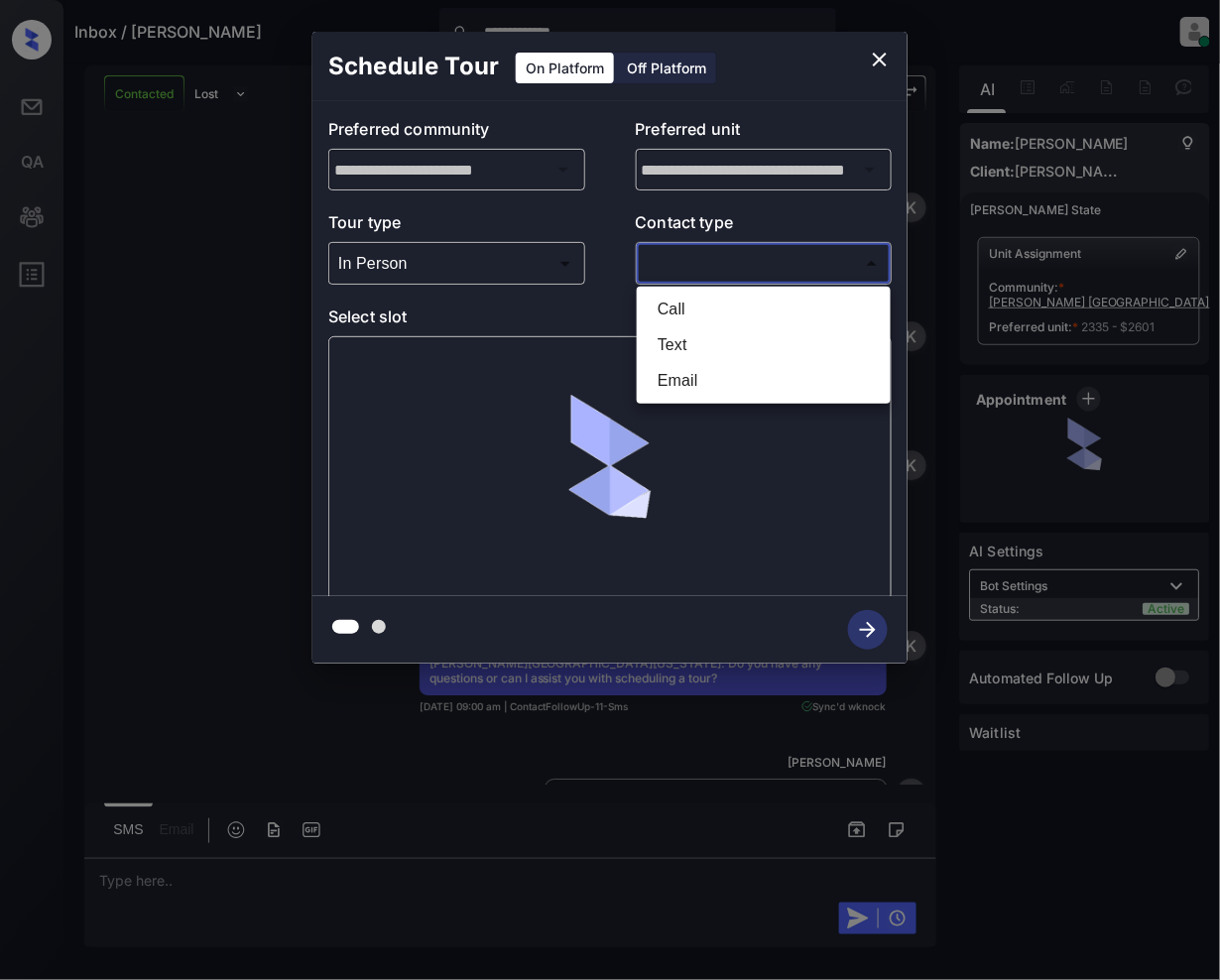 click on "Call" at bounding box center [764, 309] 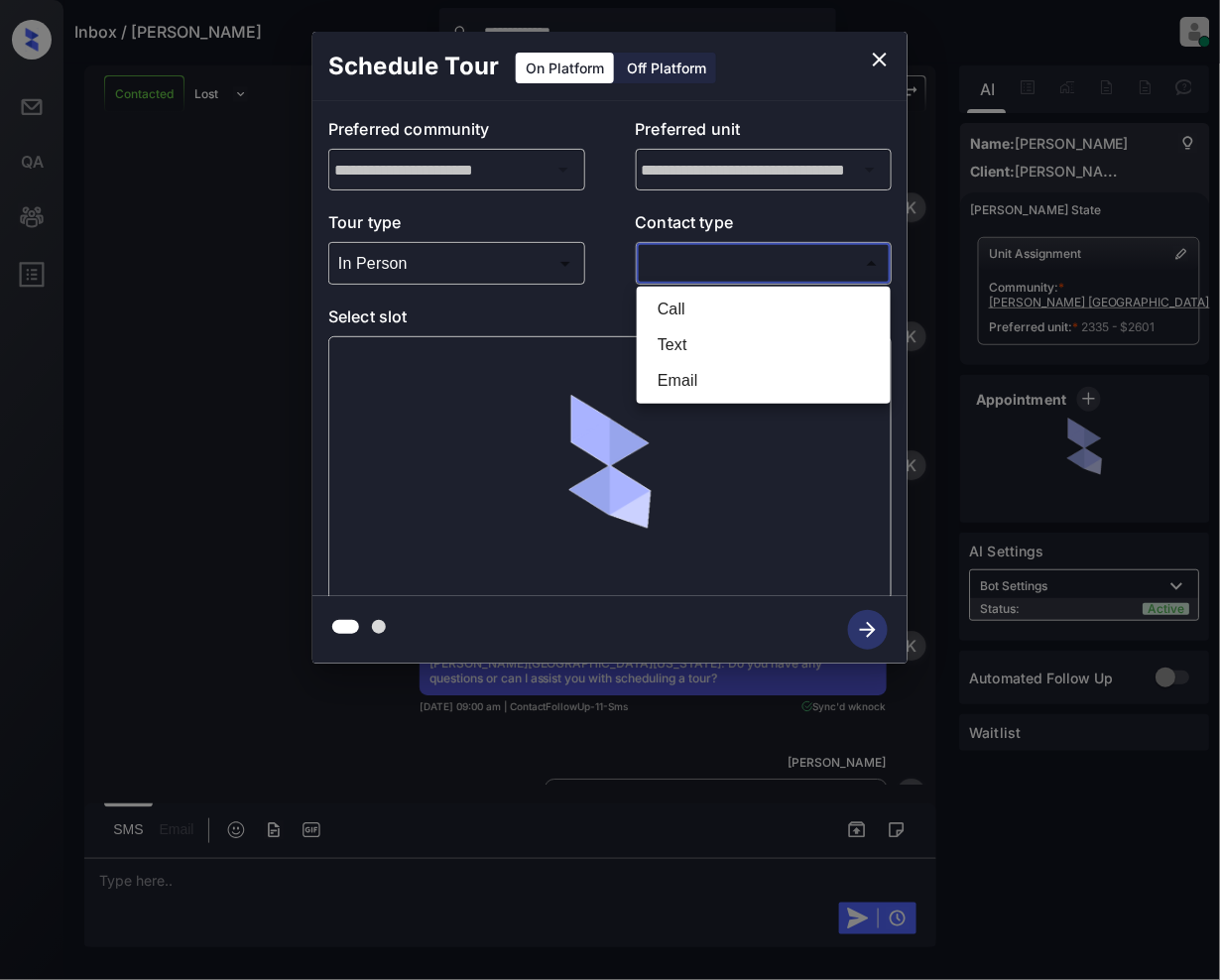 type on "****" 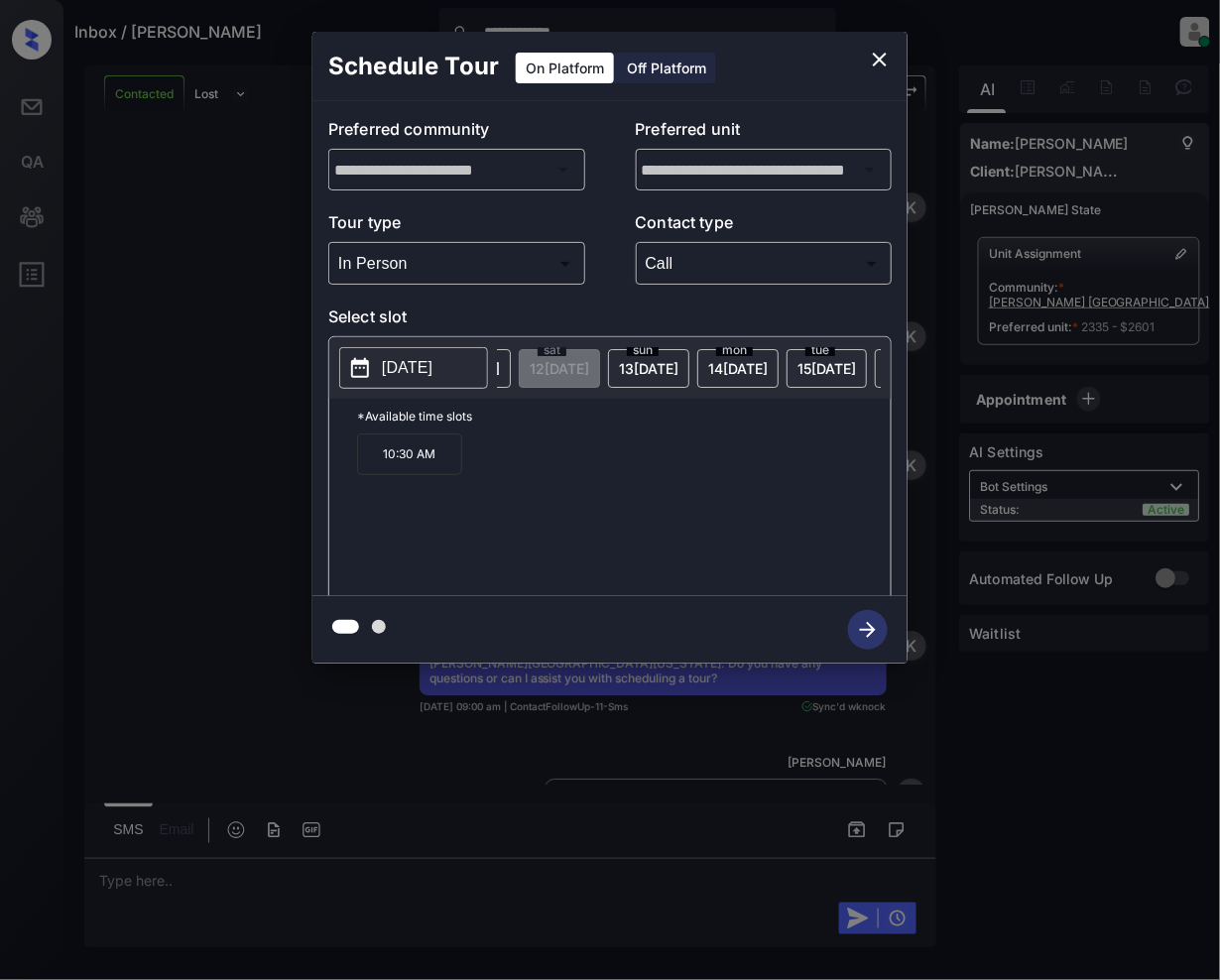 scroll, scrollTop: 0, scrollLeft: 264, axis: horizontal 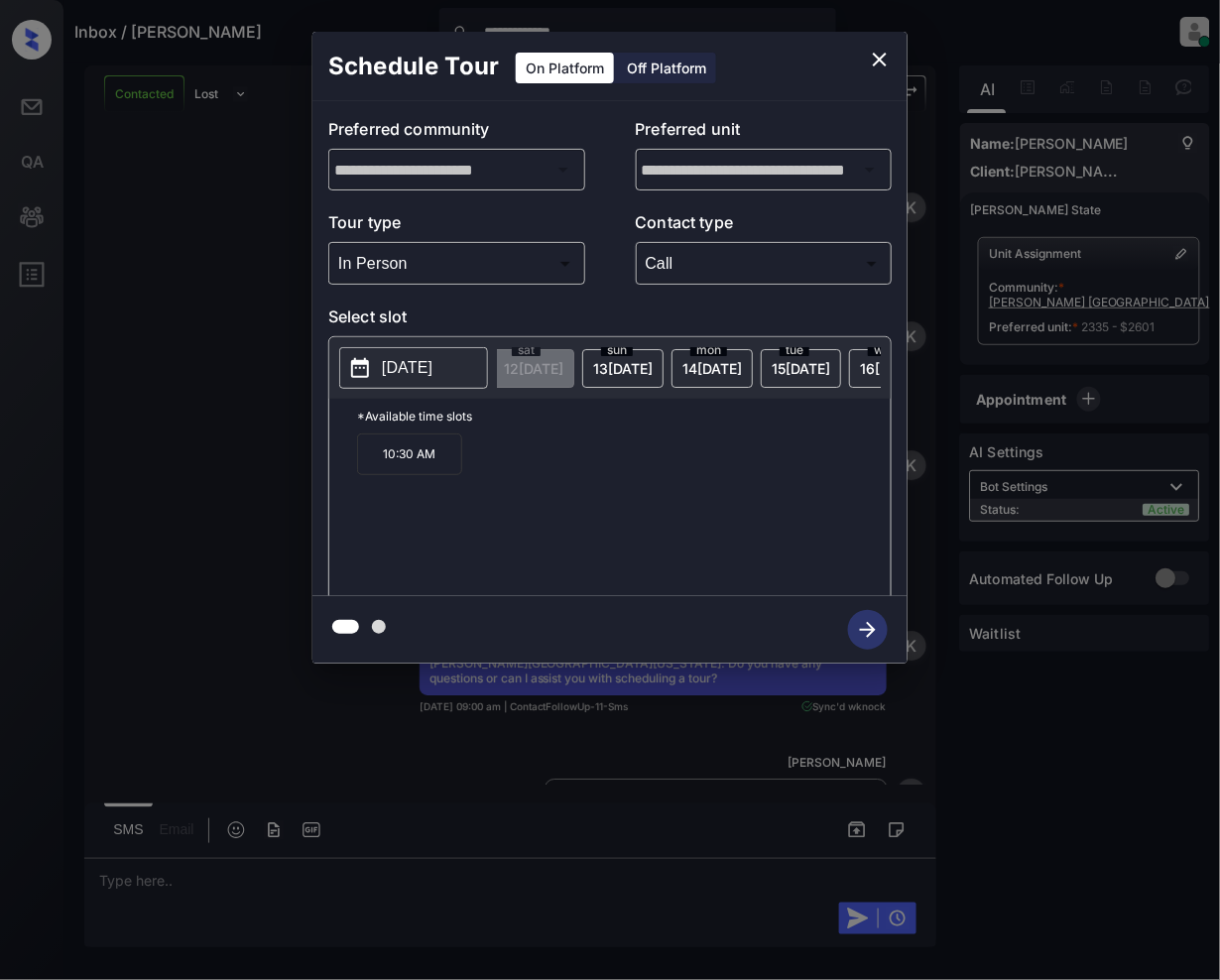 click on "14 JUL" at bounding box center (272, 368) 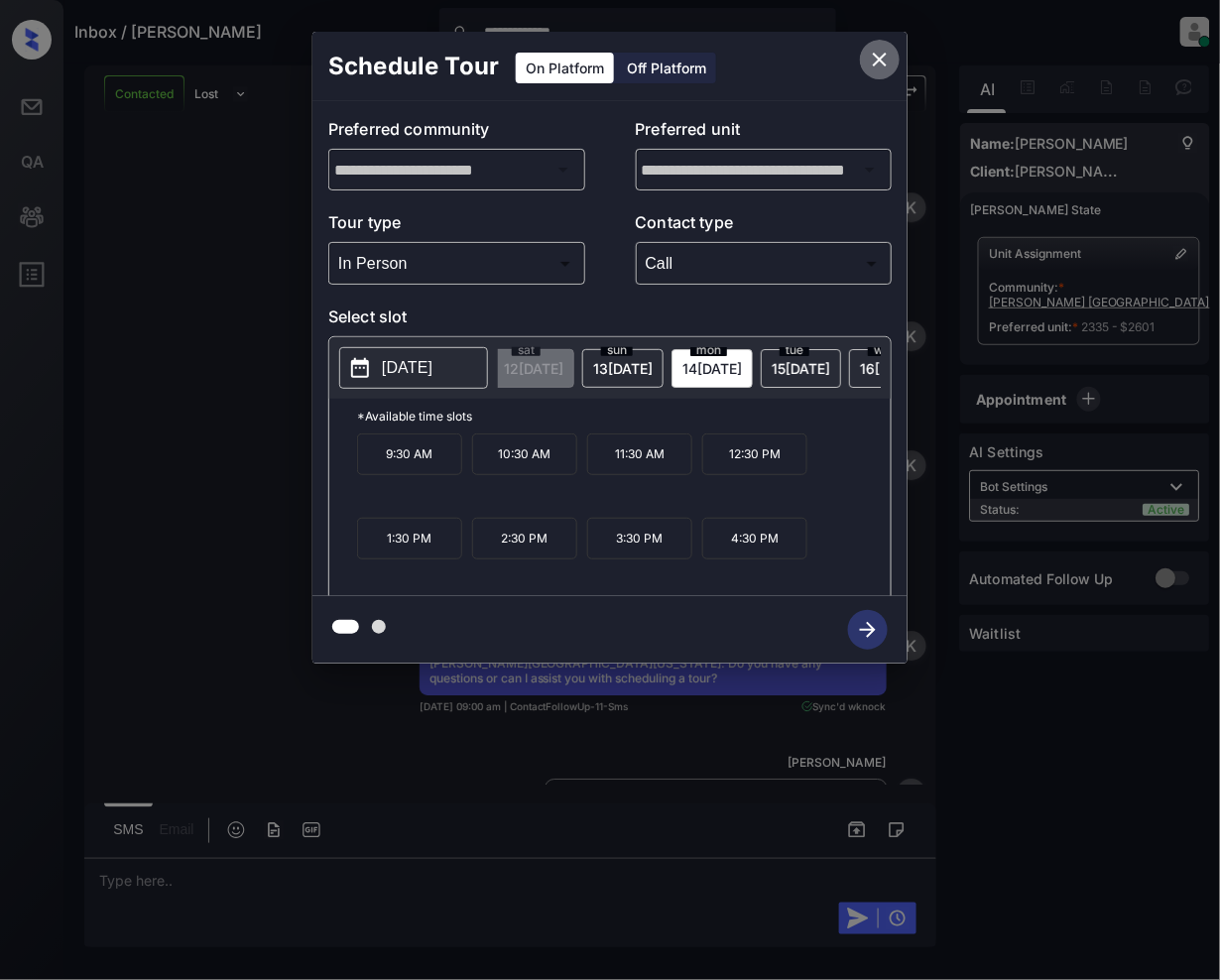 click 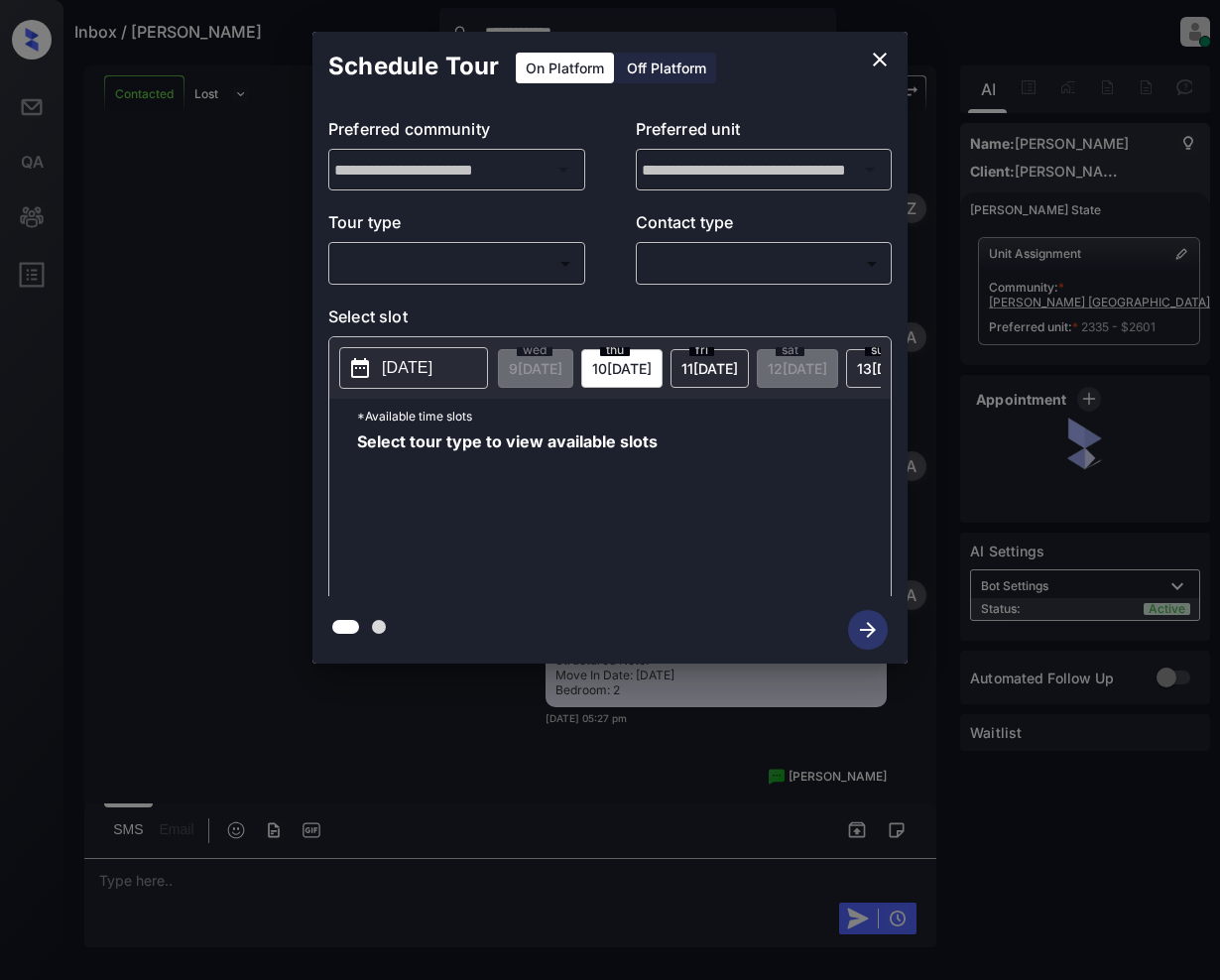 scroll, scrollTop: 0, scrollLeft: 0, axis: both 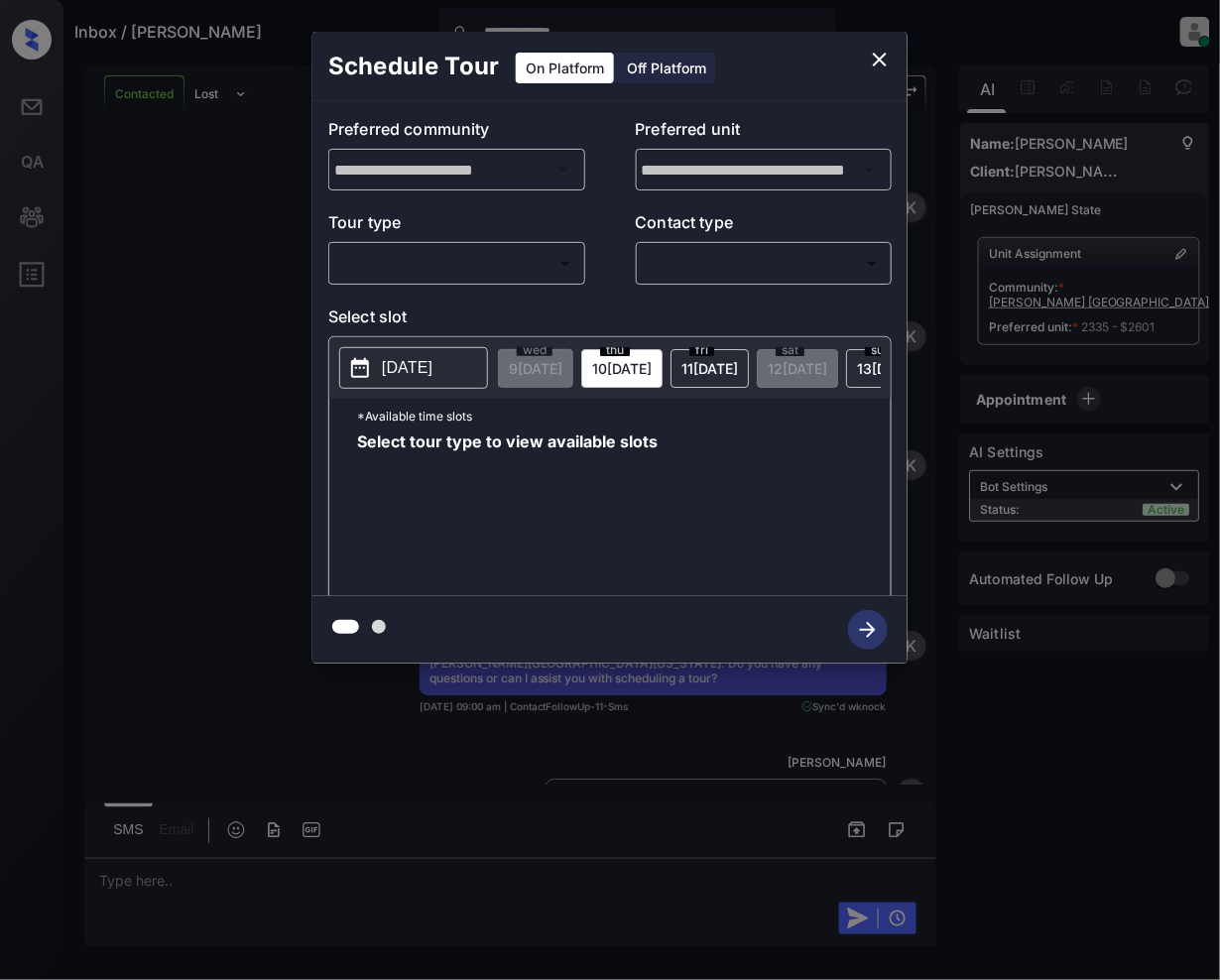 click on "**********" at bounding box center (610, 490) 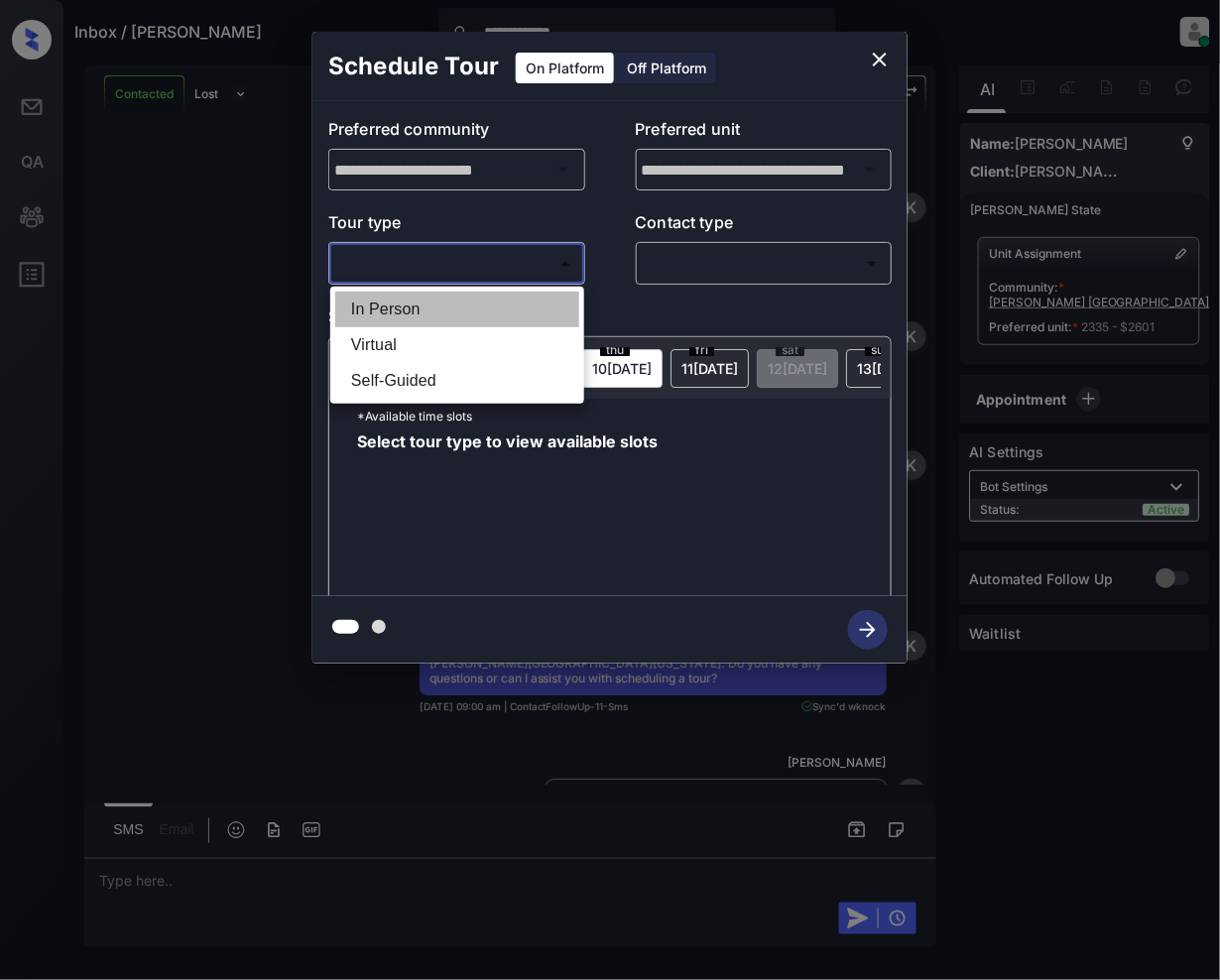 click on "In Person" at bounding box center [457, 309] 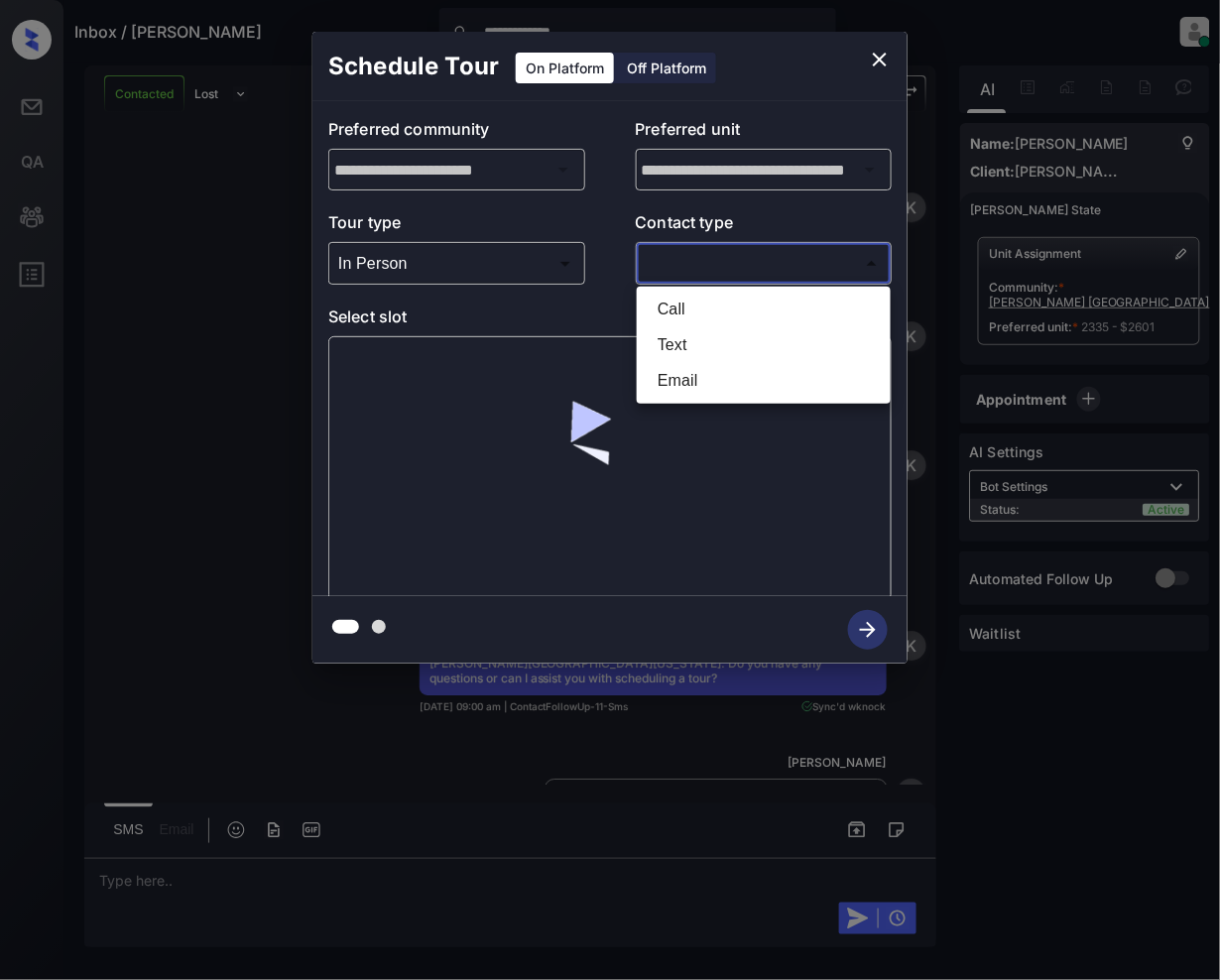 click on "**********" at bounding box center (610, 490) 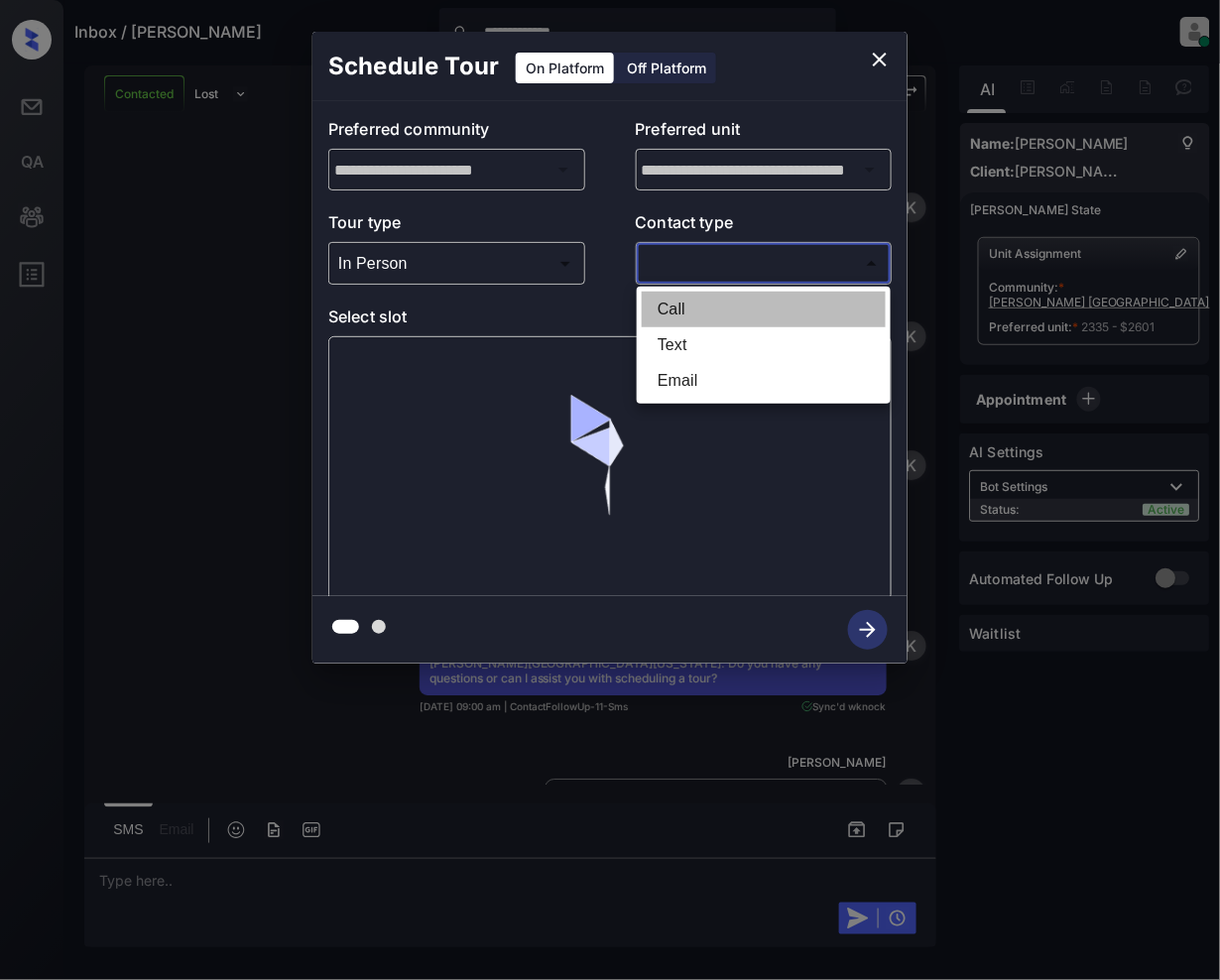 click on "Call" at bounding box center [764, 309] 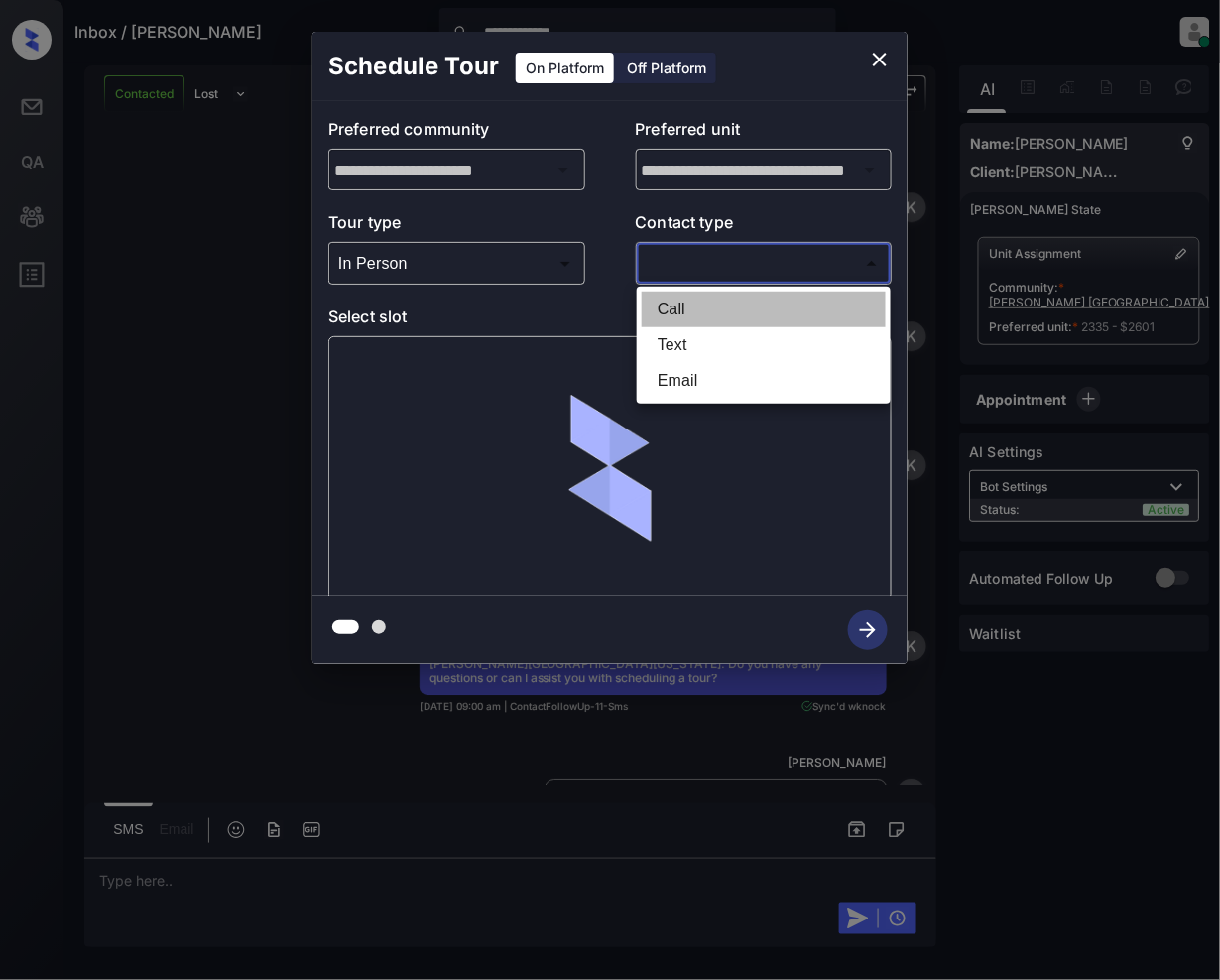 type on "****" 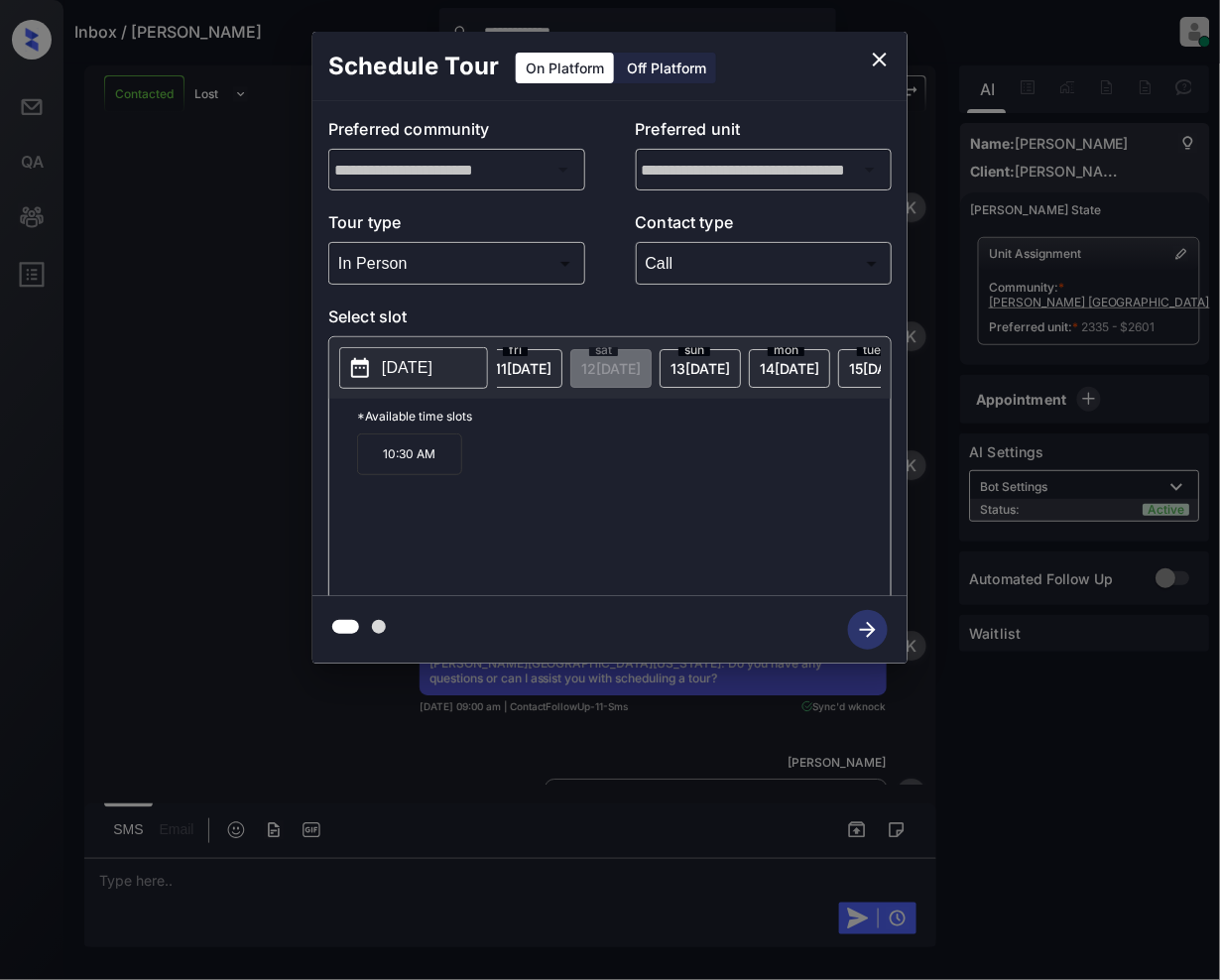 scroll, scrollTop: 0, scrollLeft: 211, axis: horizontal 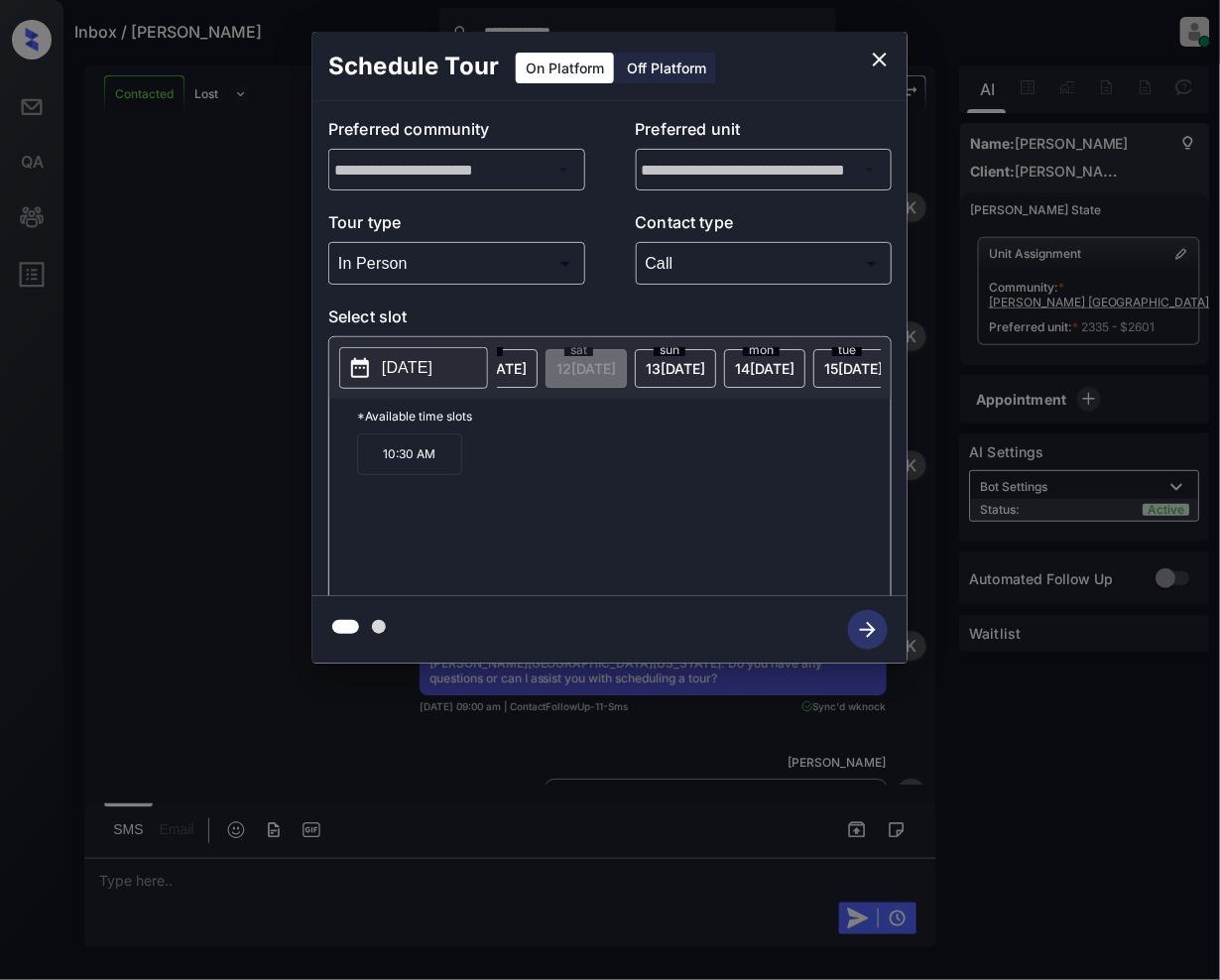 click on "[DATE]" at bounding box center [324, 368] 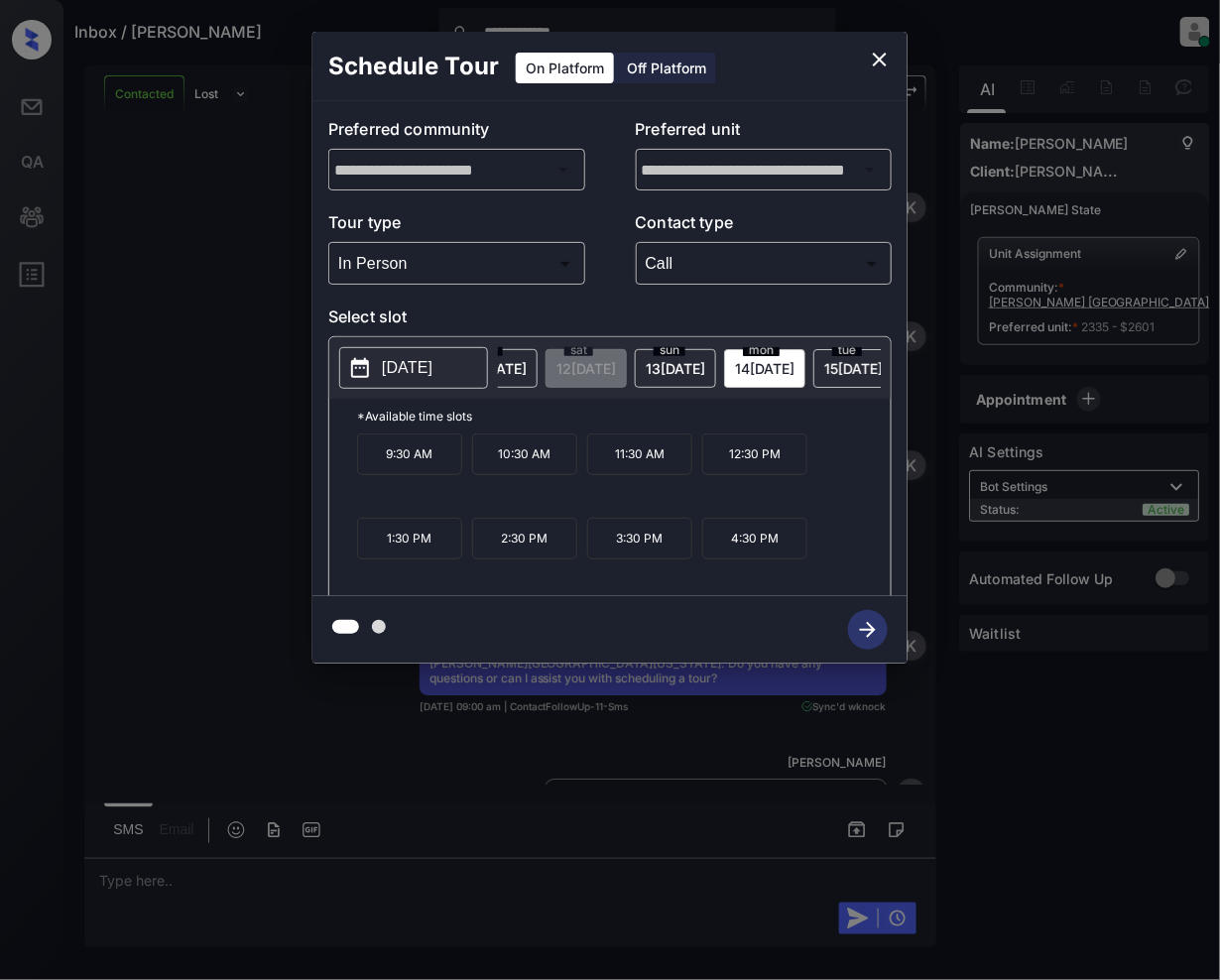 click 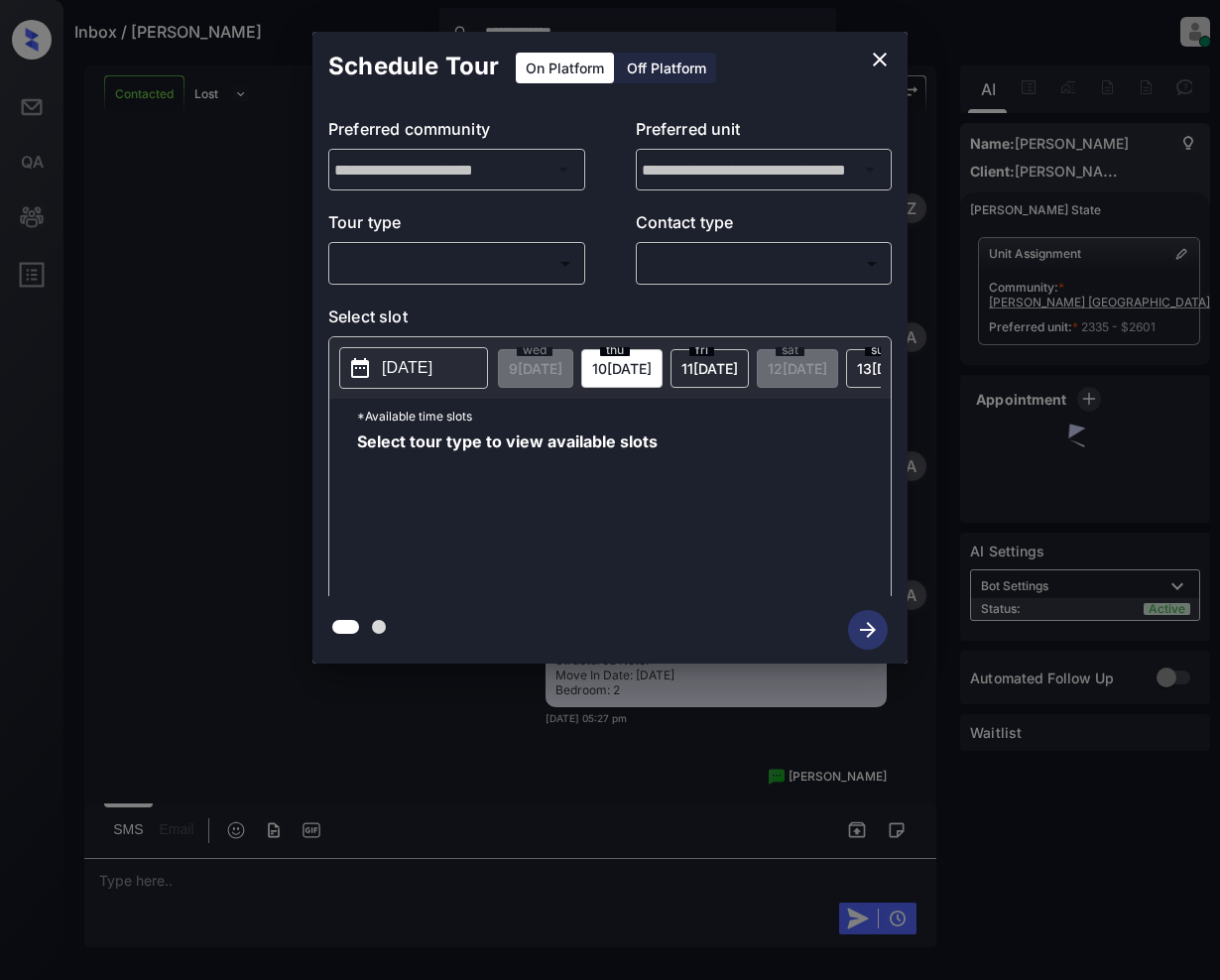scroll, scrollTop: 0, scrollLeft: 0, axis: both 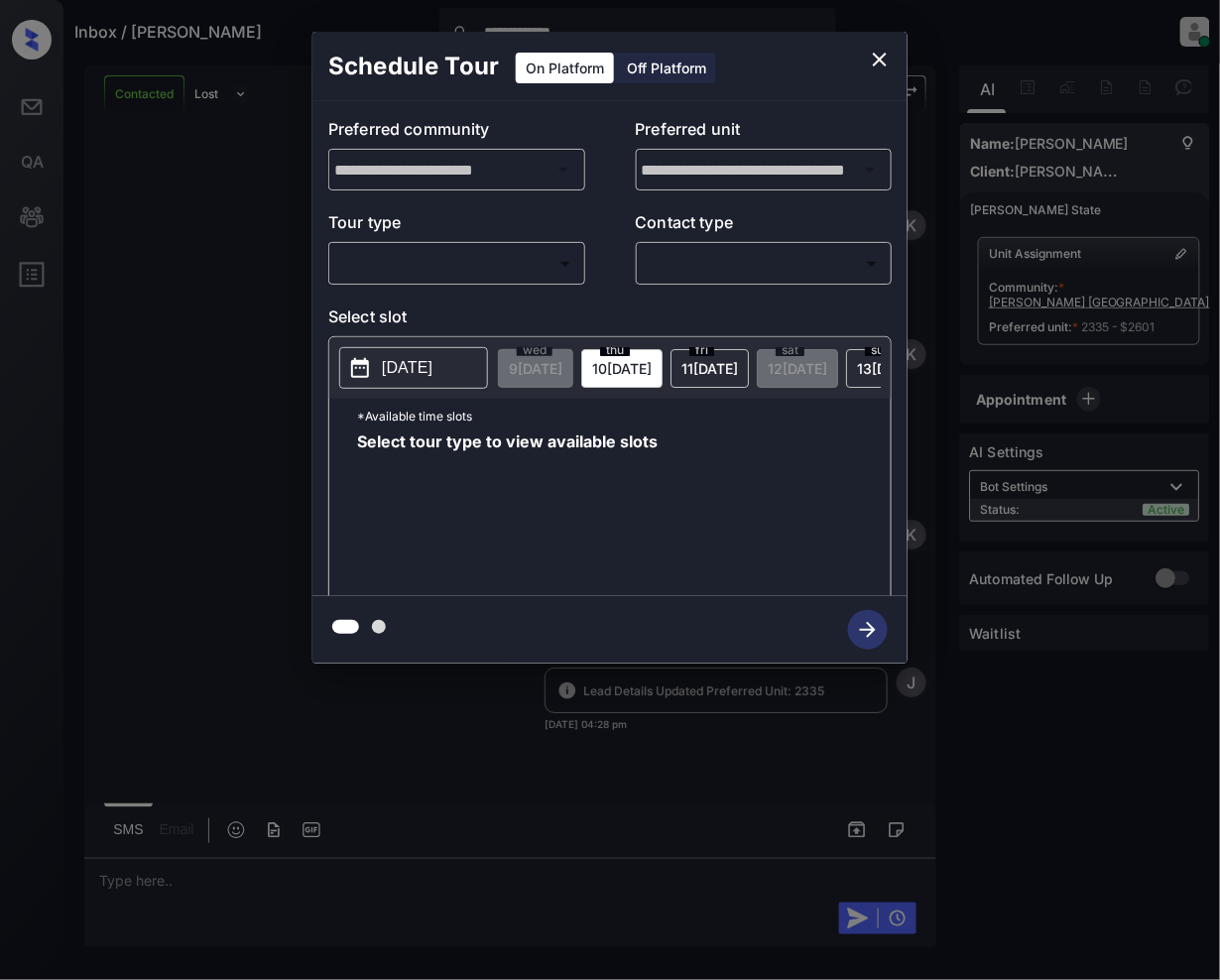 click on "**********" at bounding box center [610, 490] 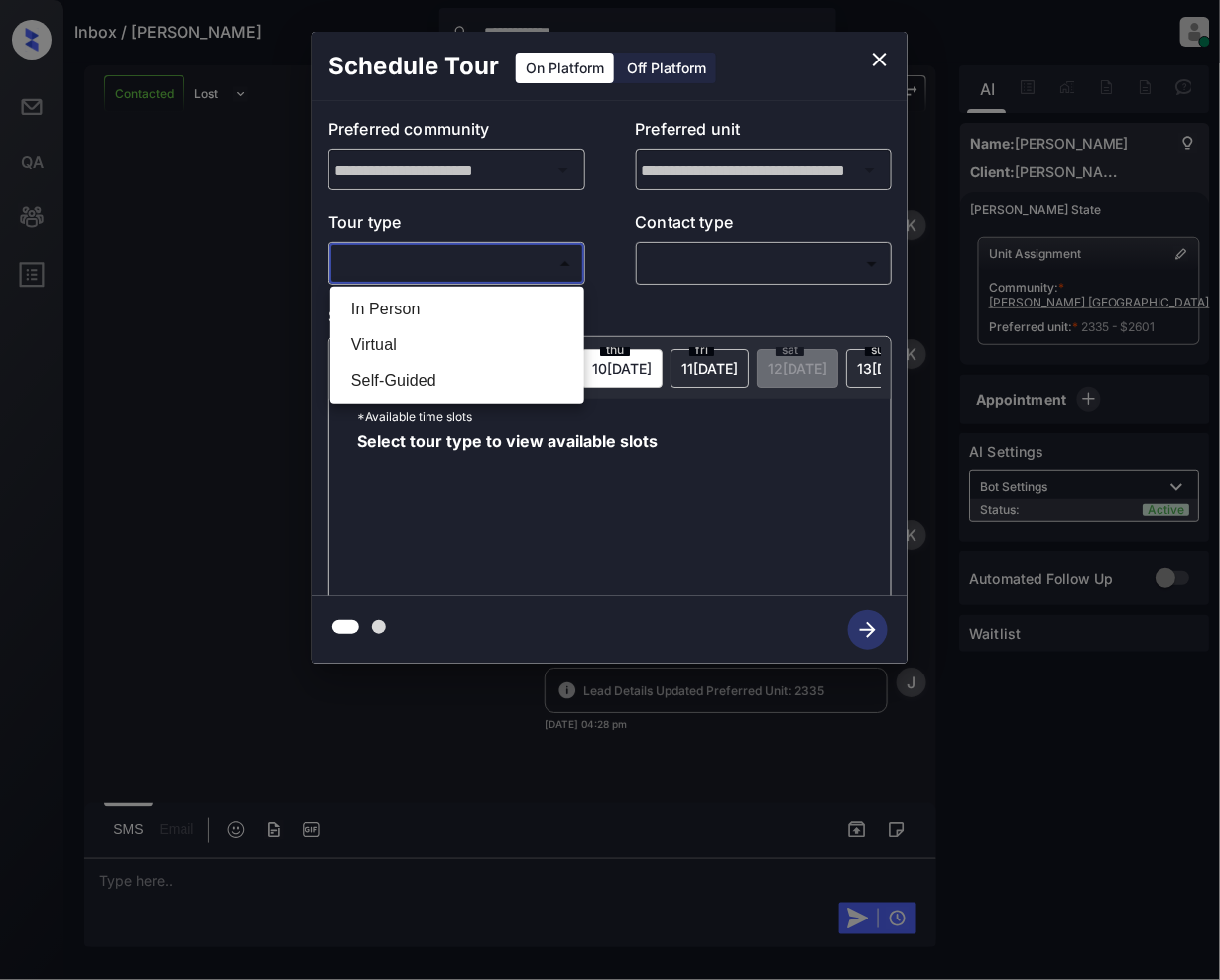 click on "In Person" at bounding box center [457, 309] 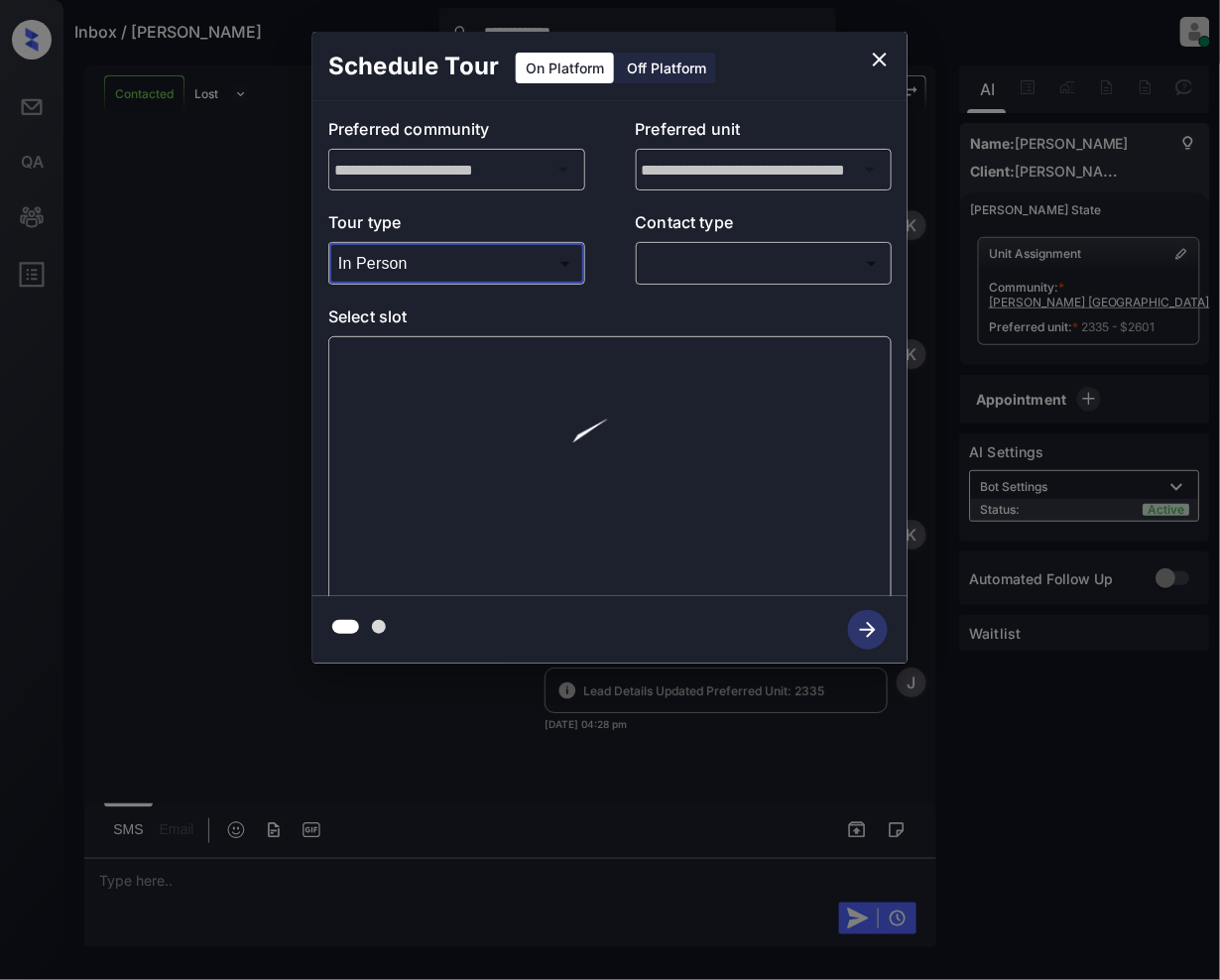 click on "**********" at bounding box center [610, 490] 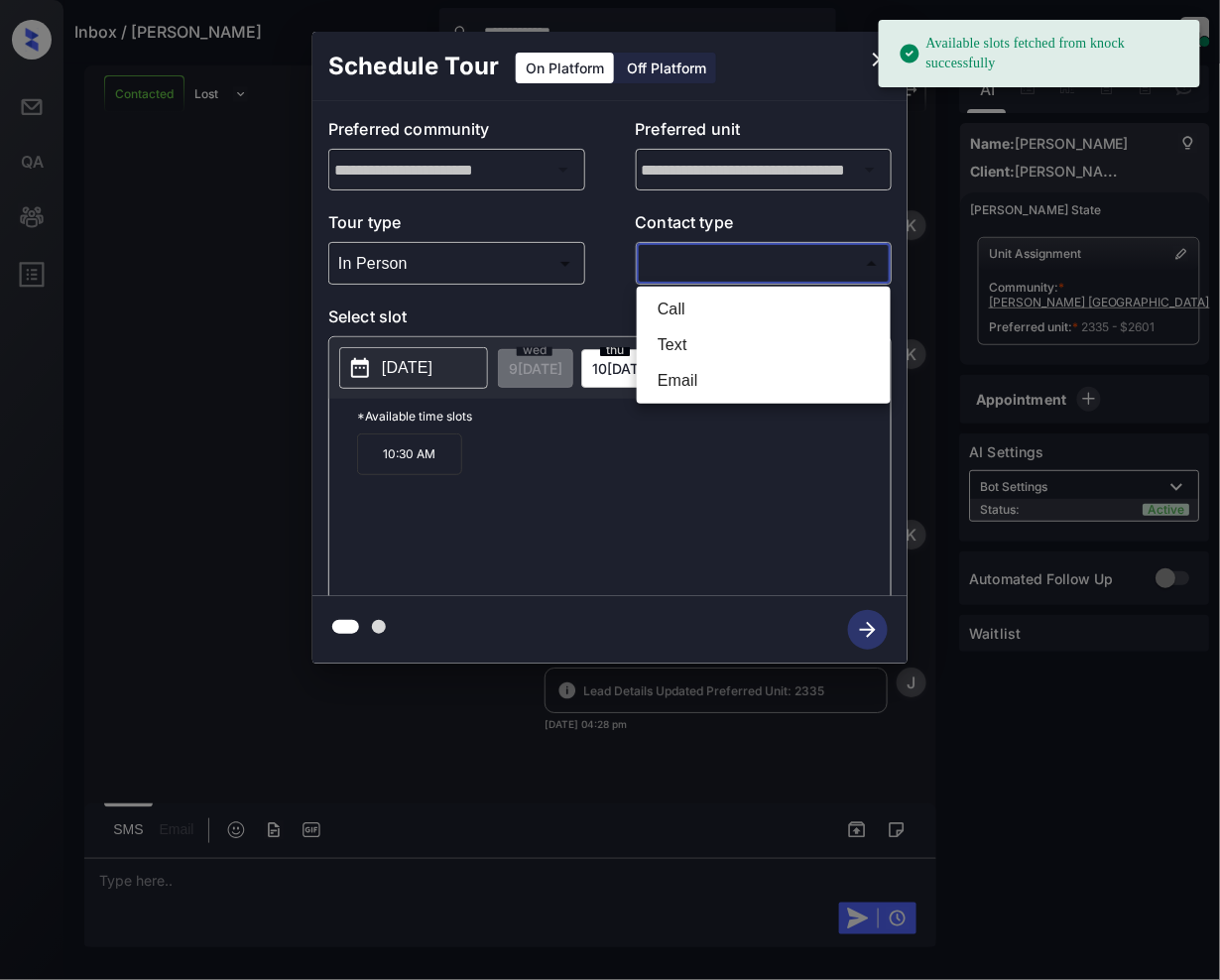 click at bounding box center (610, 490) 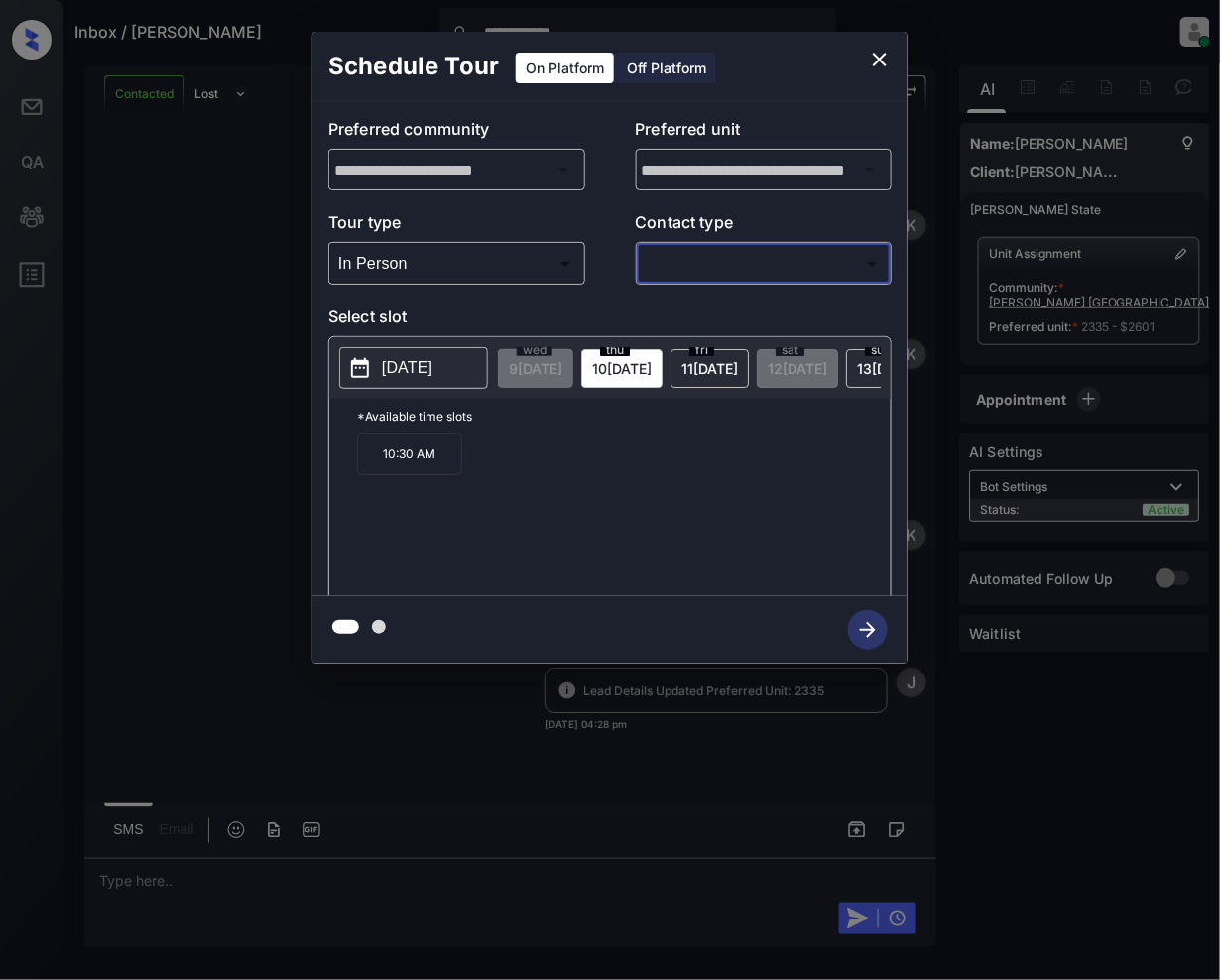 click 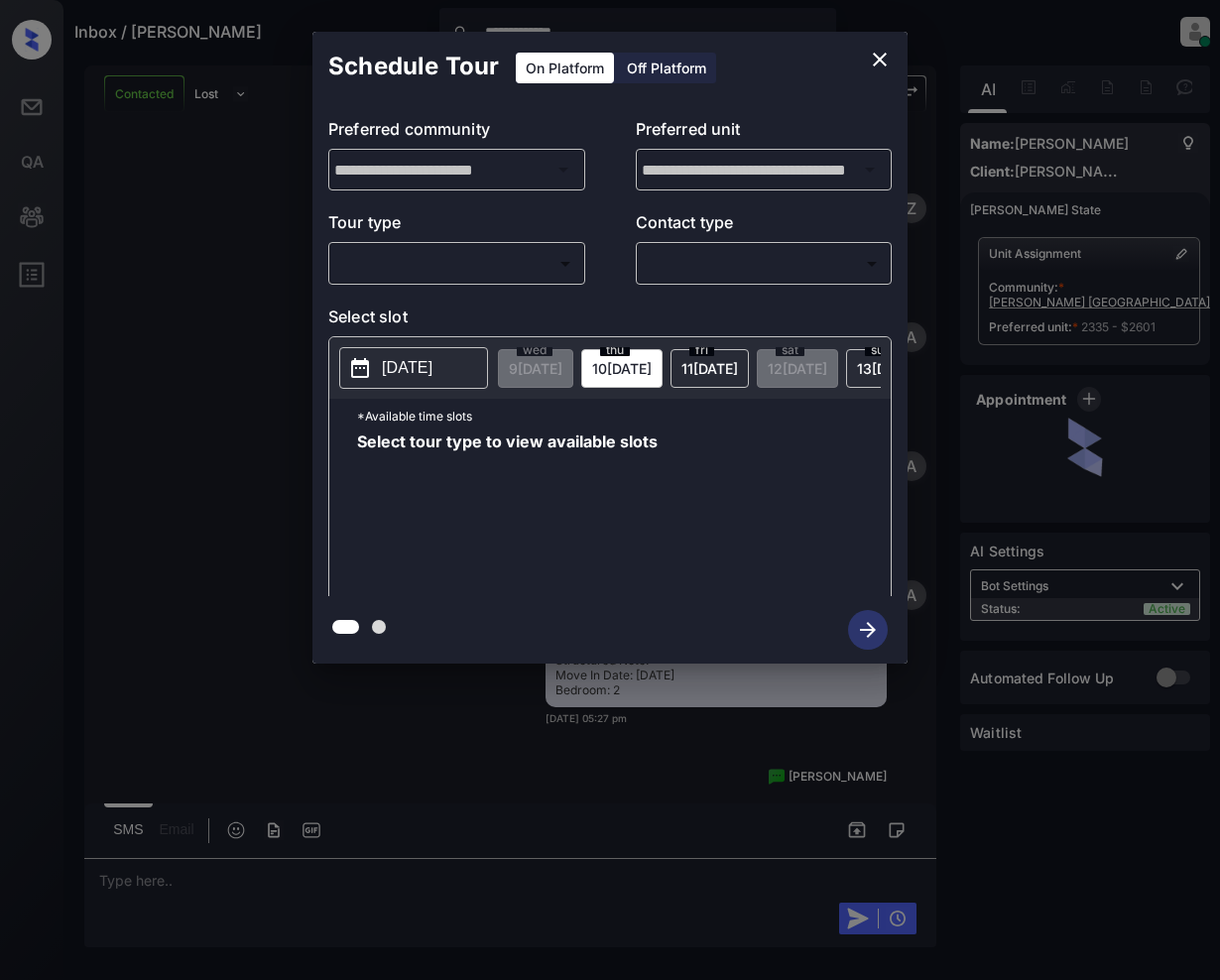 scroll, scrollTop: 0, scrollLeft: 0, axis: both 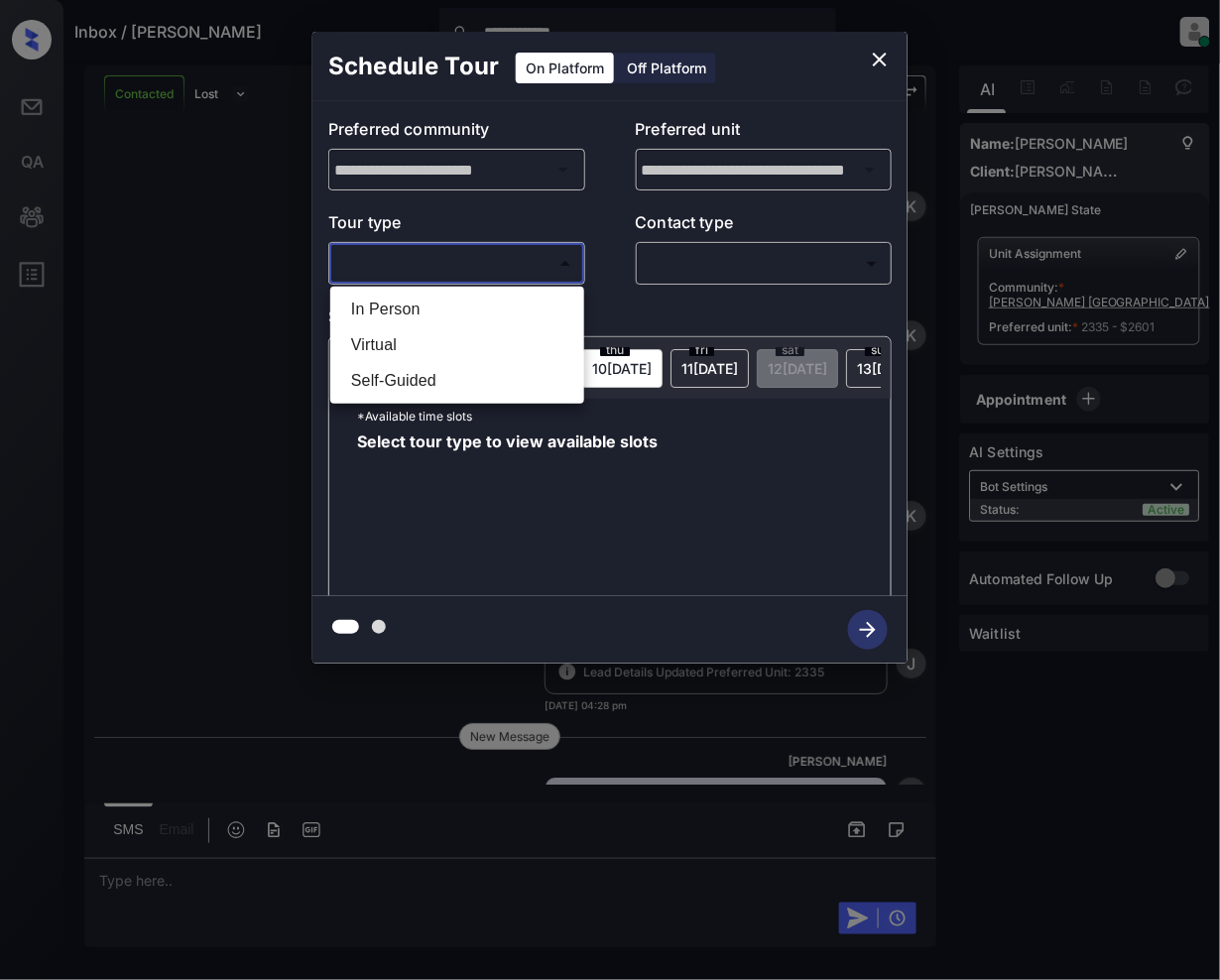 click on "**********" at bounding box center (610, 490) 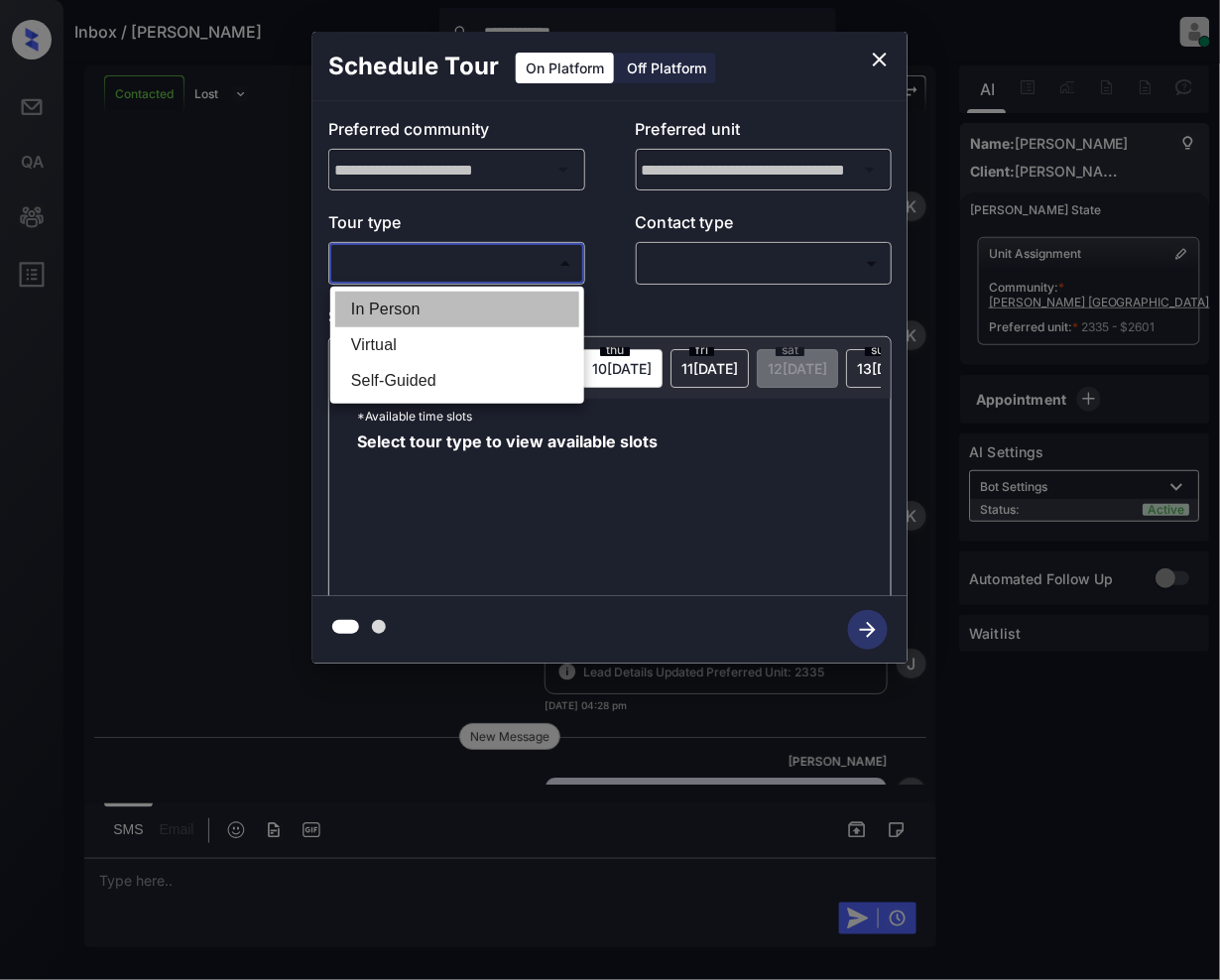 click on "In Person" at bounding box center [457, 309] 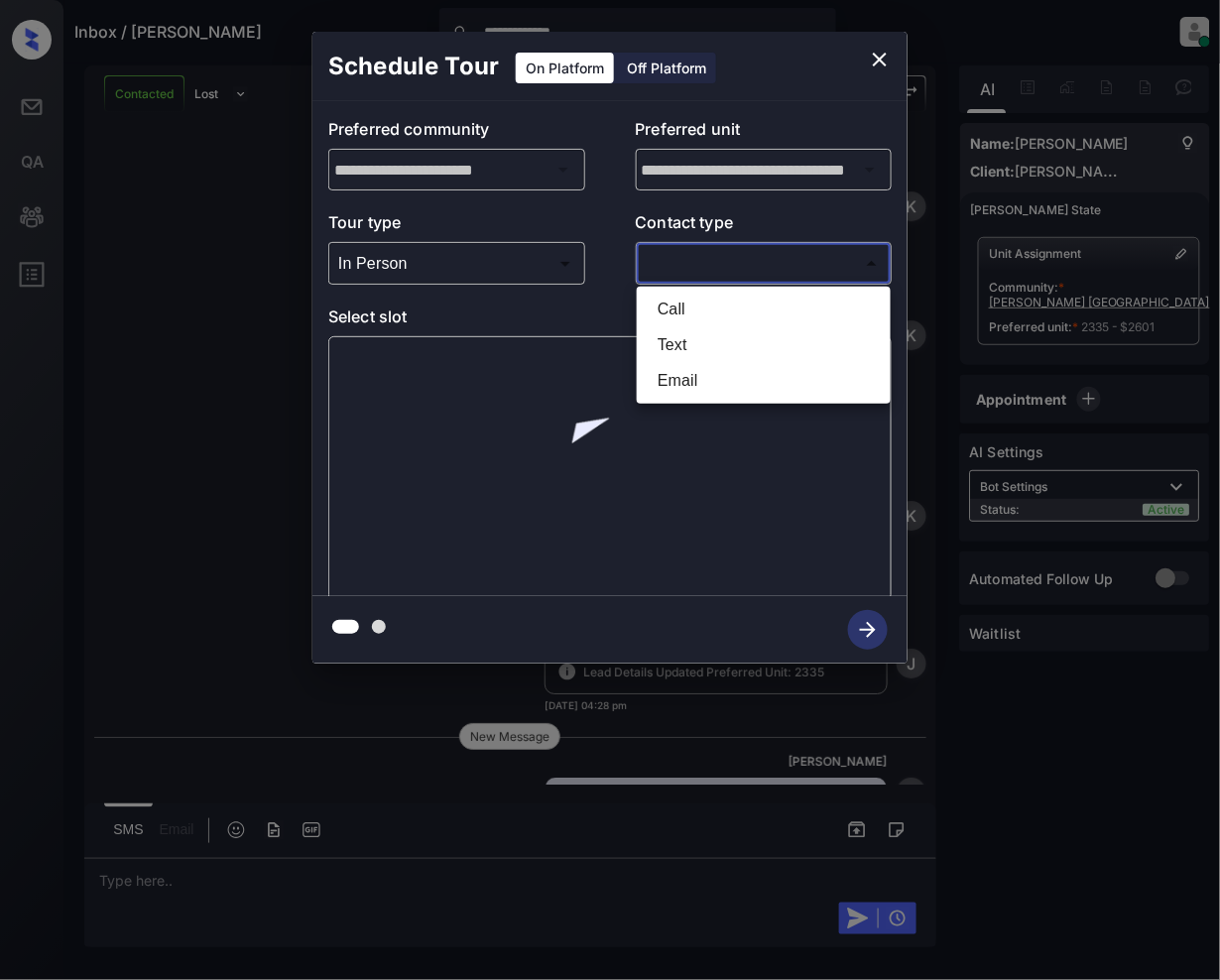 click on "**********" at bounding box center [610, 490] 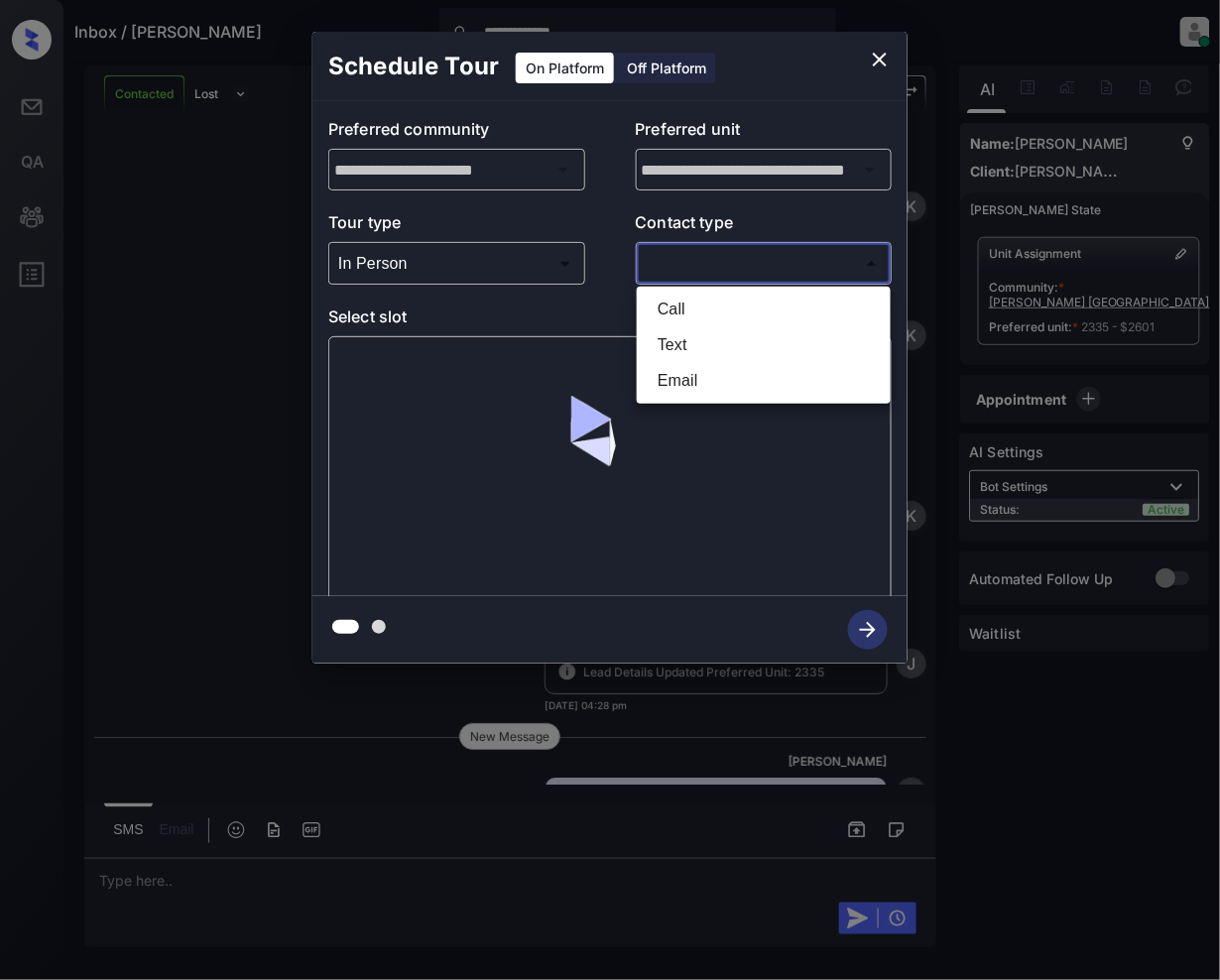 click on "Call" at bounding box center [764, 309] 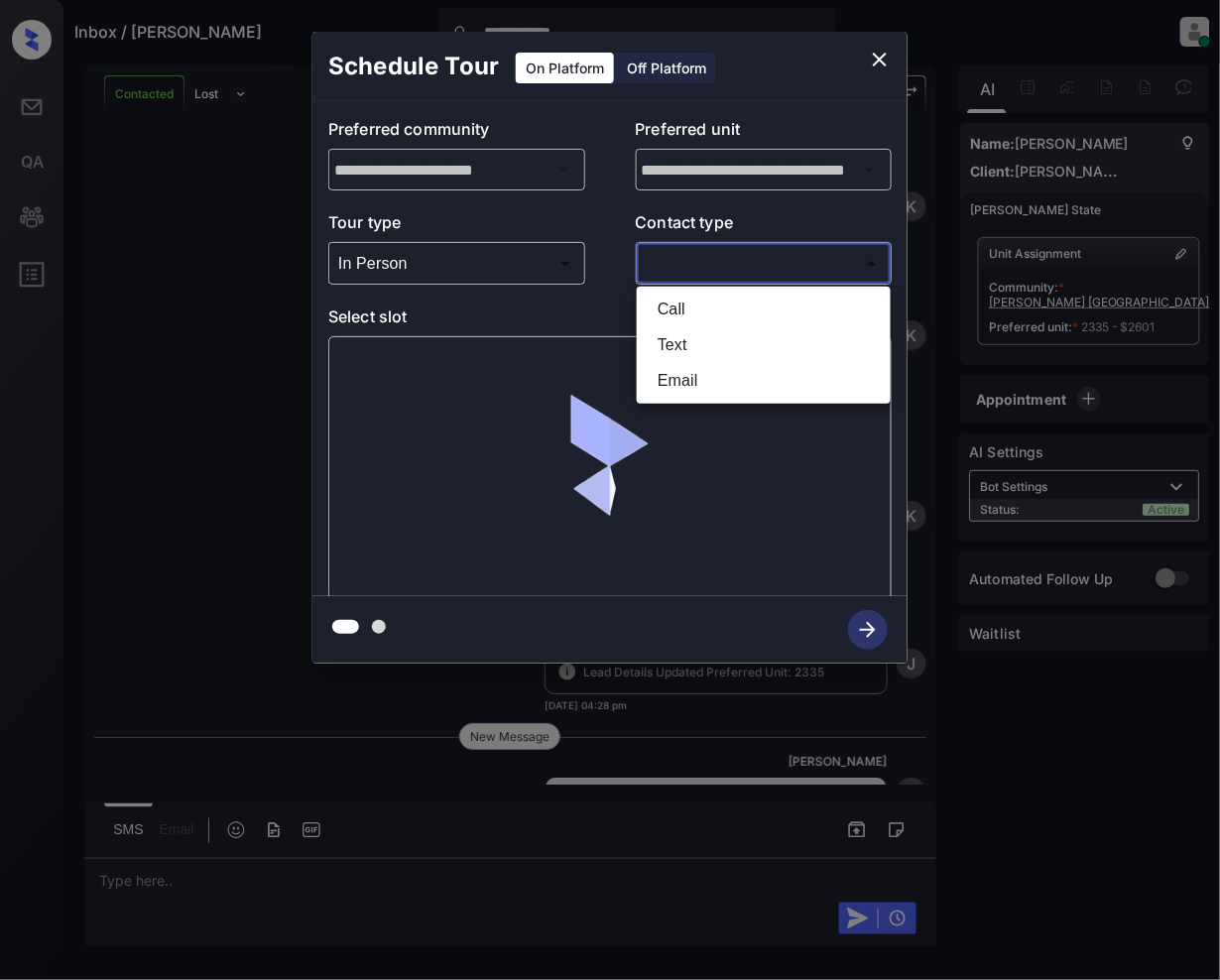 type on "****" 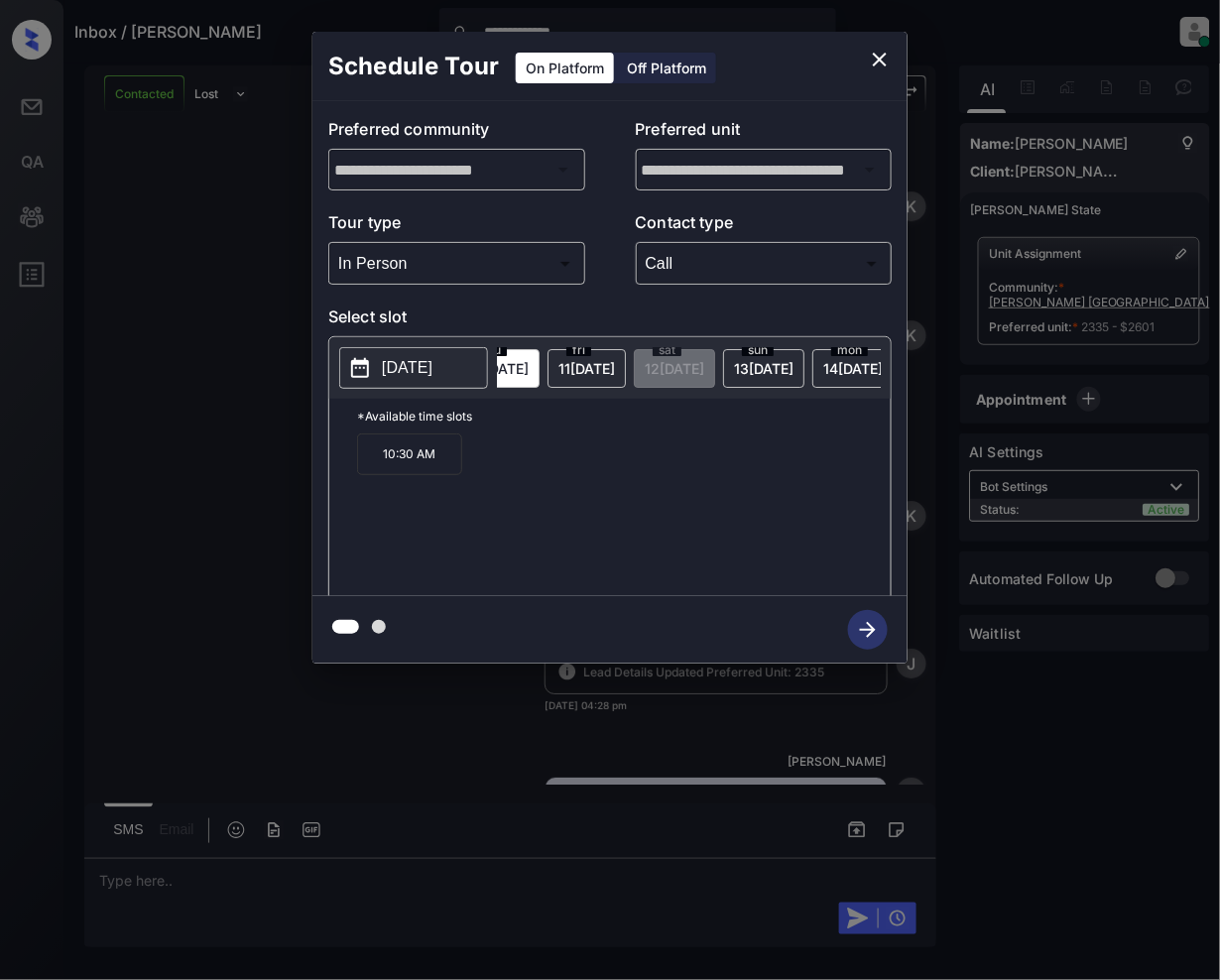 scroll, scrollTop: 0, scrollLeft: 176, axis: horizontal 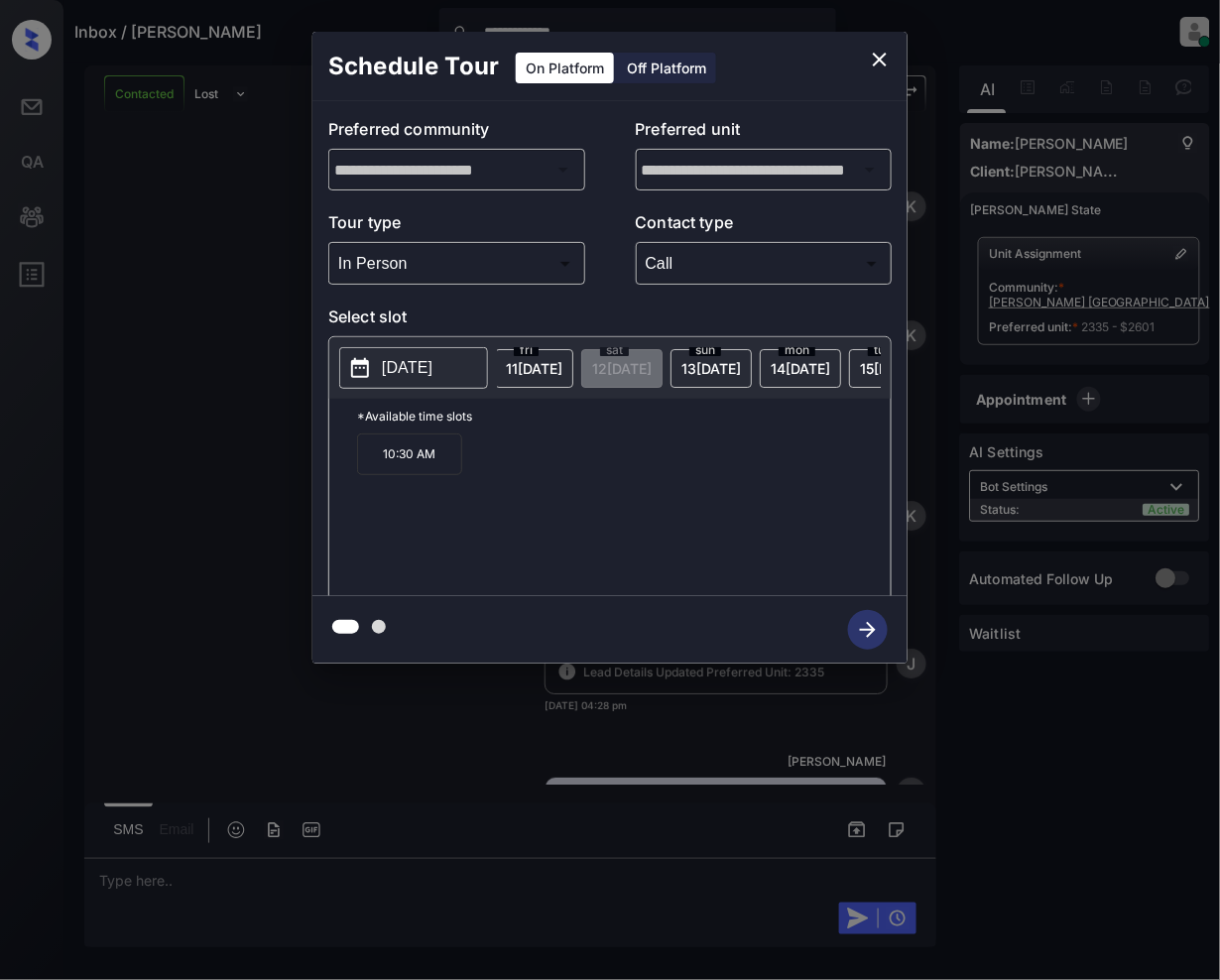 click on "[DATE]" at bounding box center [360, 368] 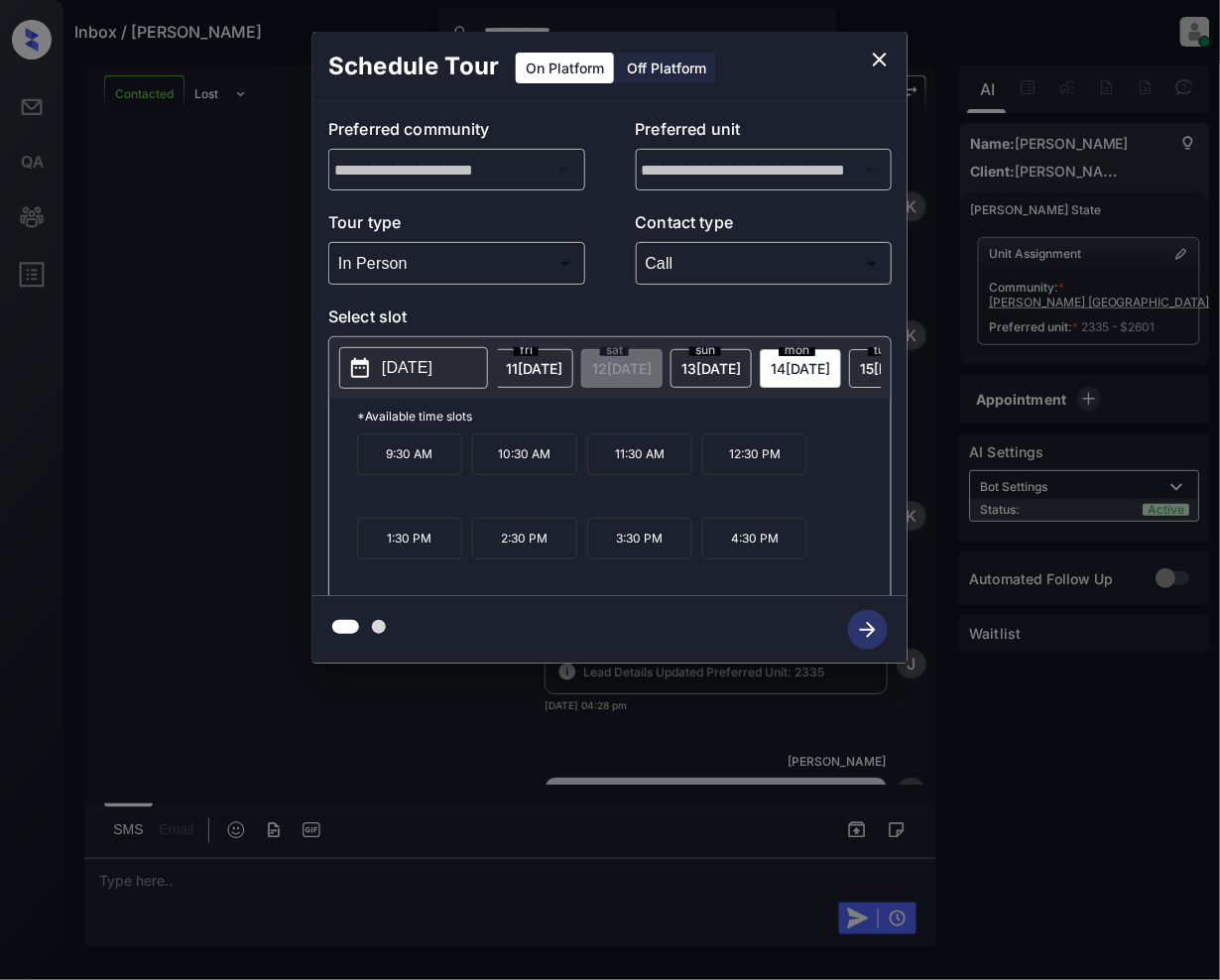 click on "12:30 PM" at bounding box center [755, 454] 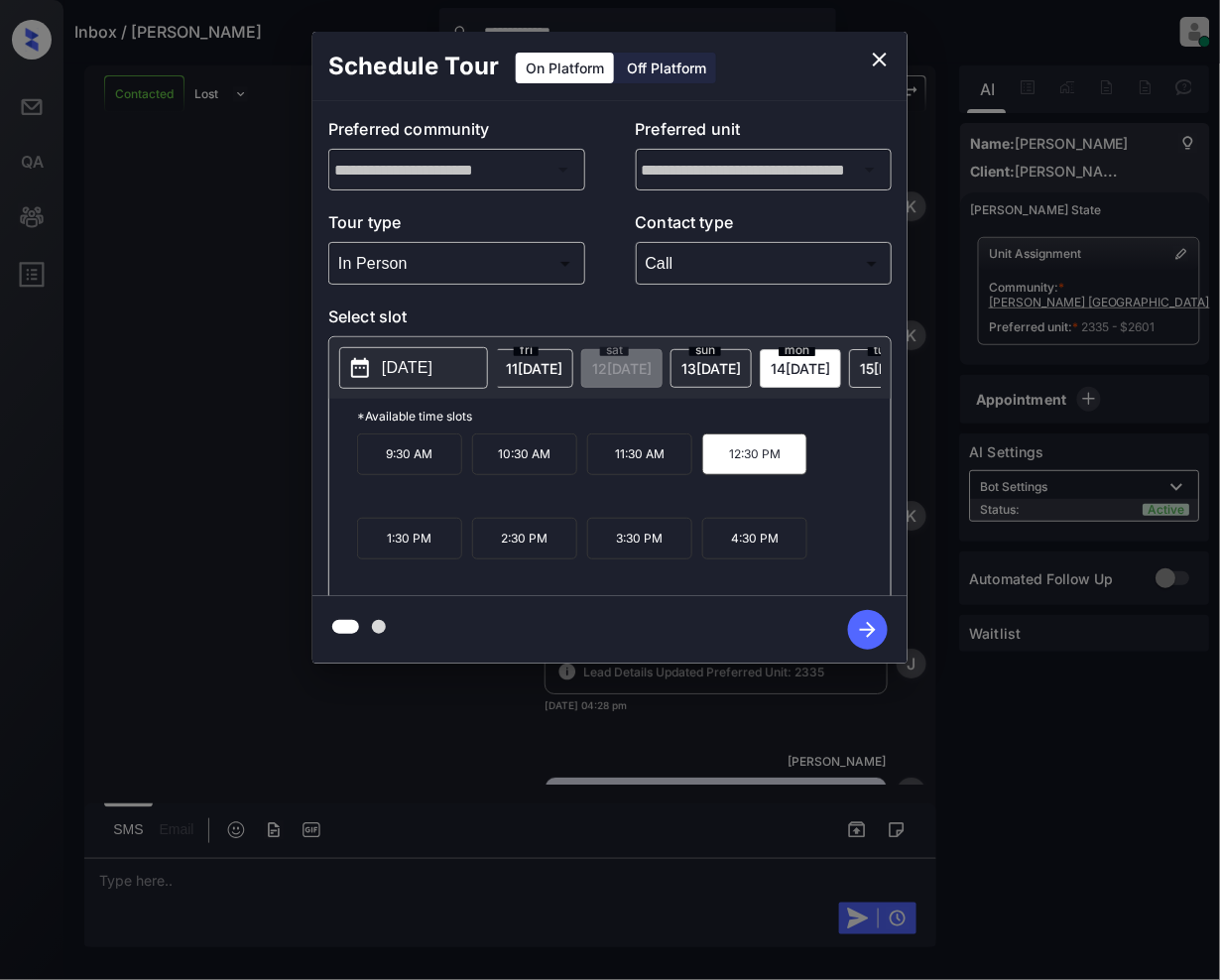 click 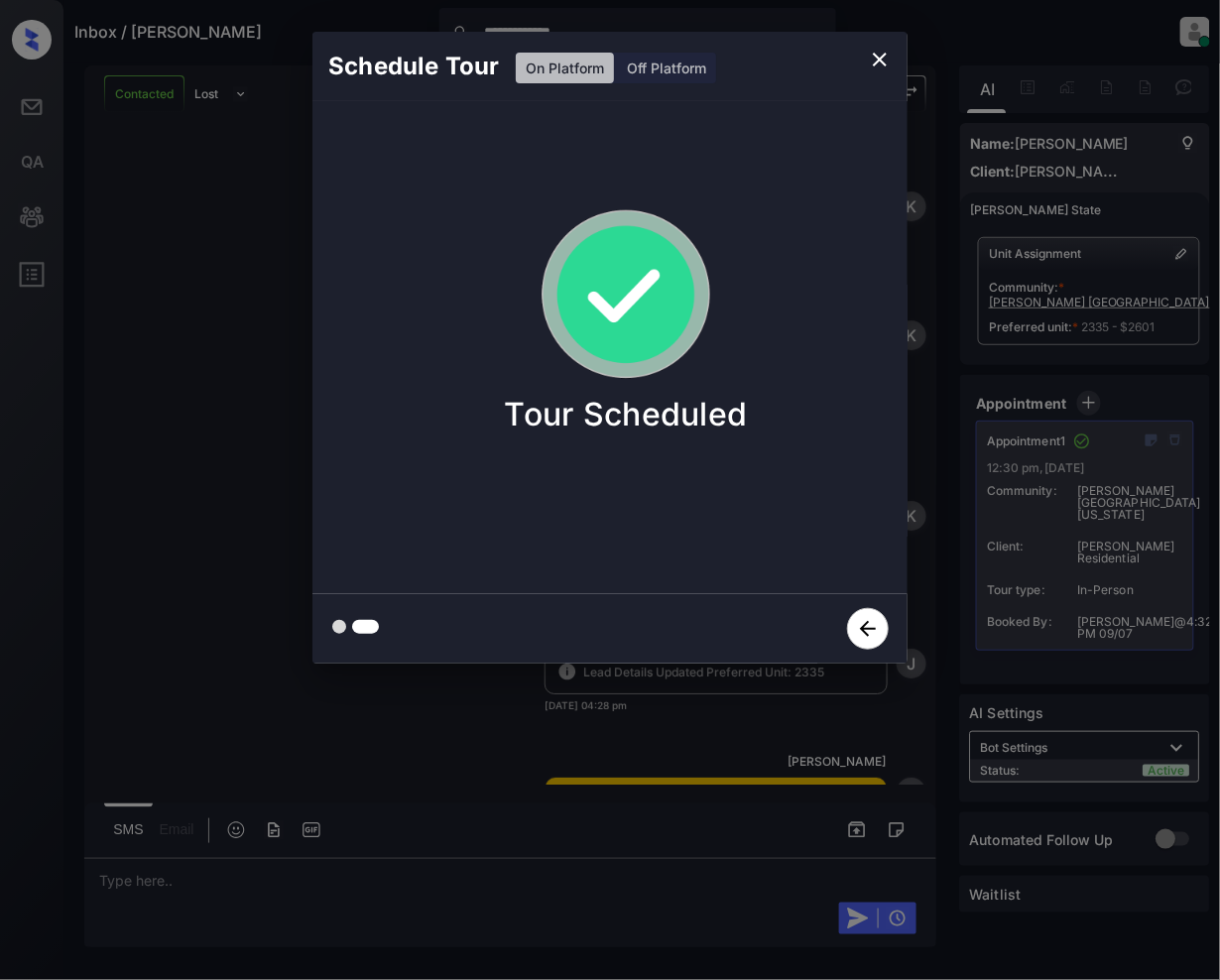 click 